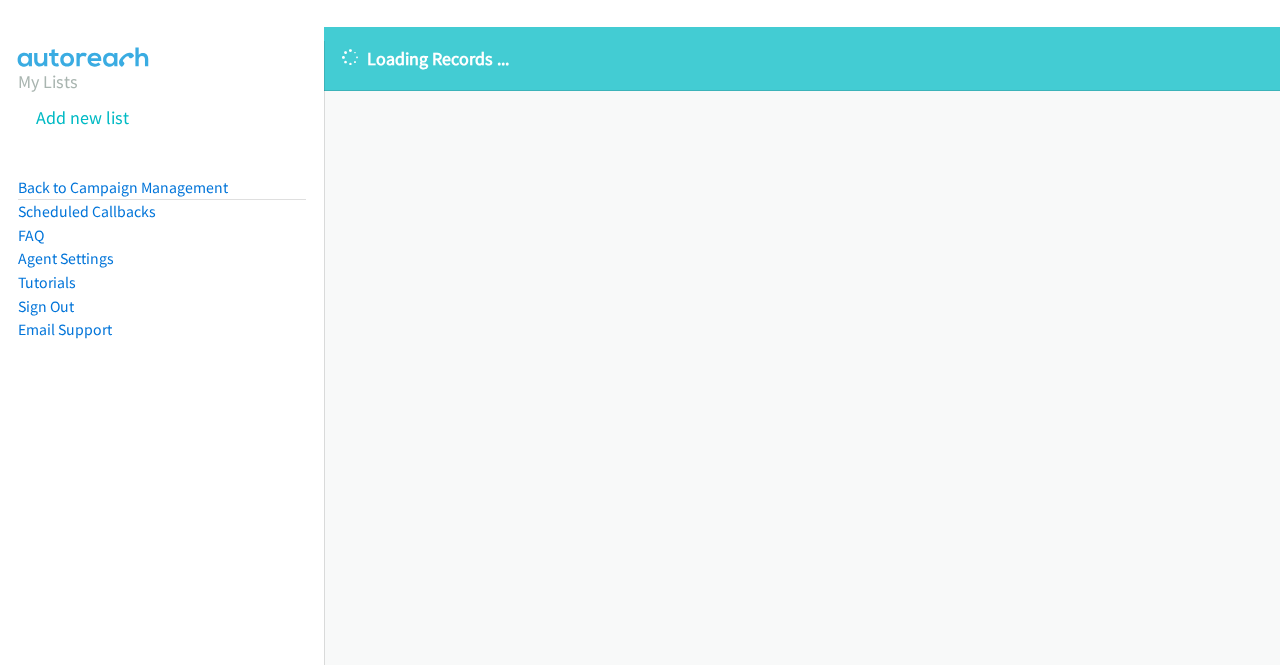 scroll, scrollTop: 0, scrollLeft: 0, axis: both 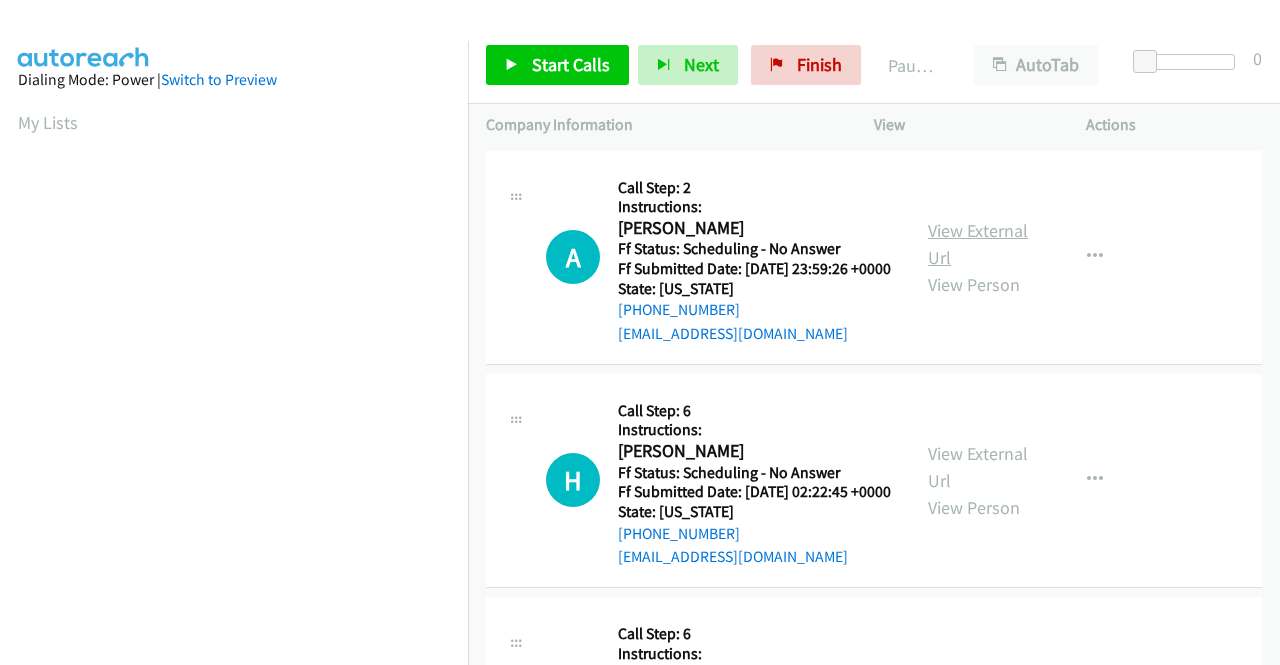 click on "View External Url" at bounding box center [978, 244] 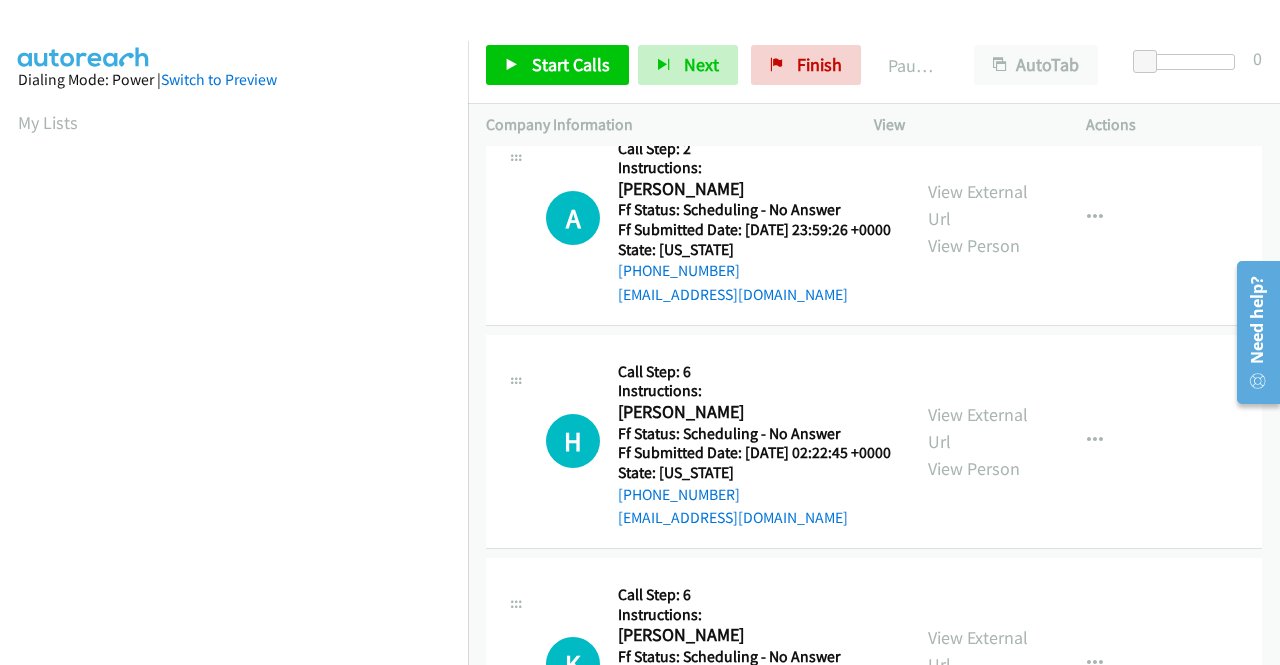 scroll, scrollTop: 100, scrollLeft: 0, axis: vertical 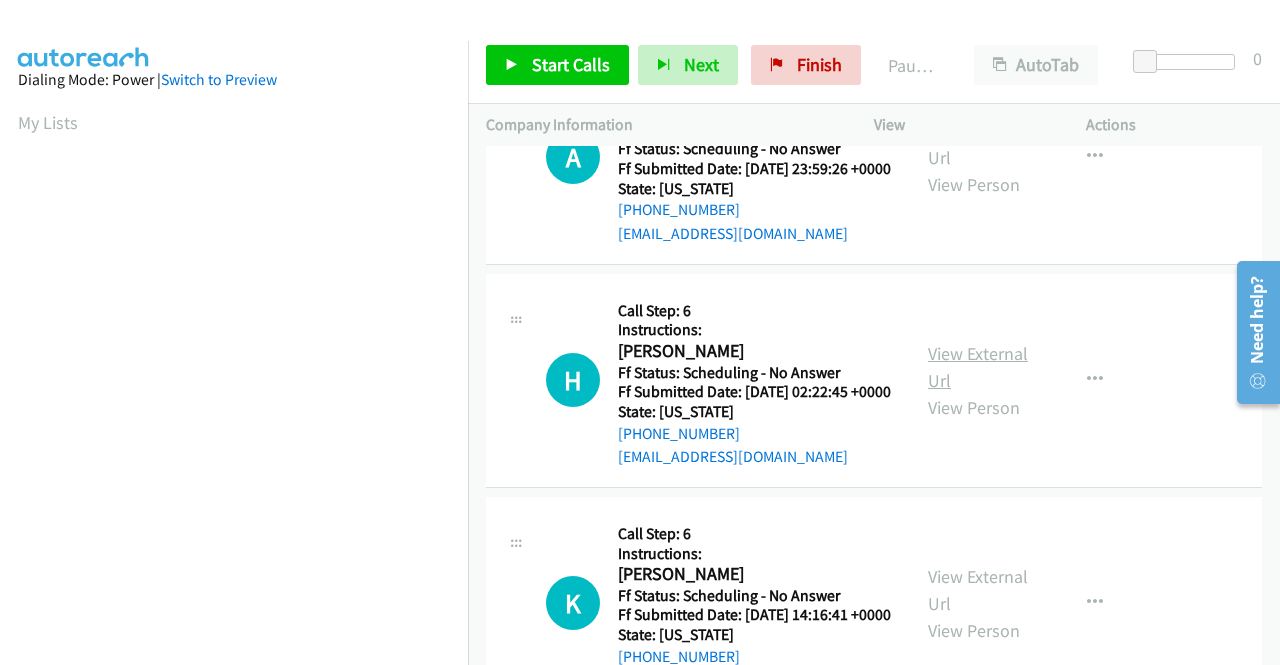 click on "View External Url" at bounding box center (978, 367) 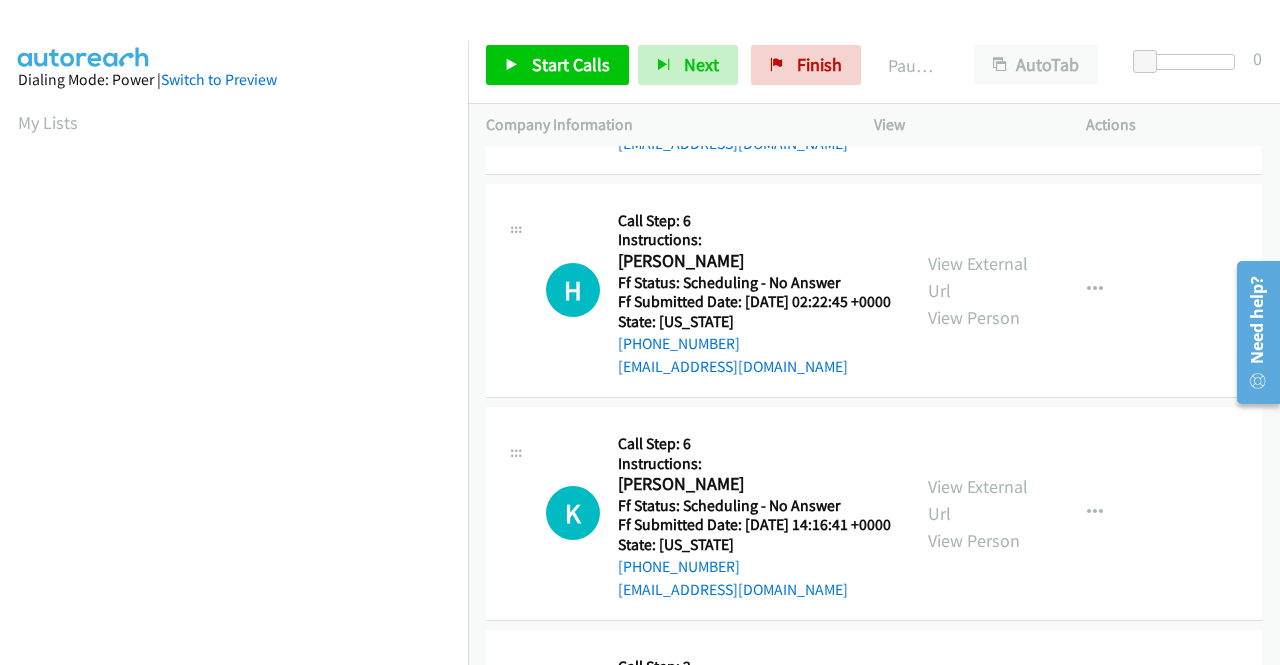 scroll, scrollTop: 300, scrollLeft: 0, axis: vertical 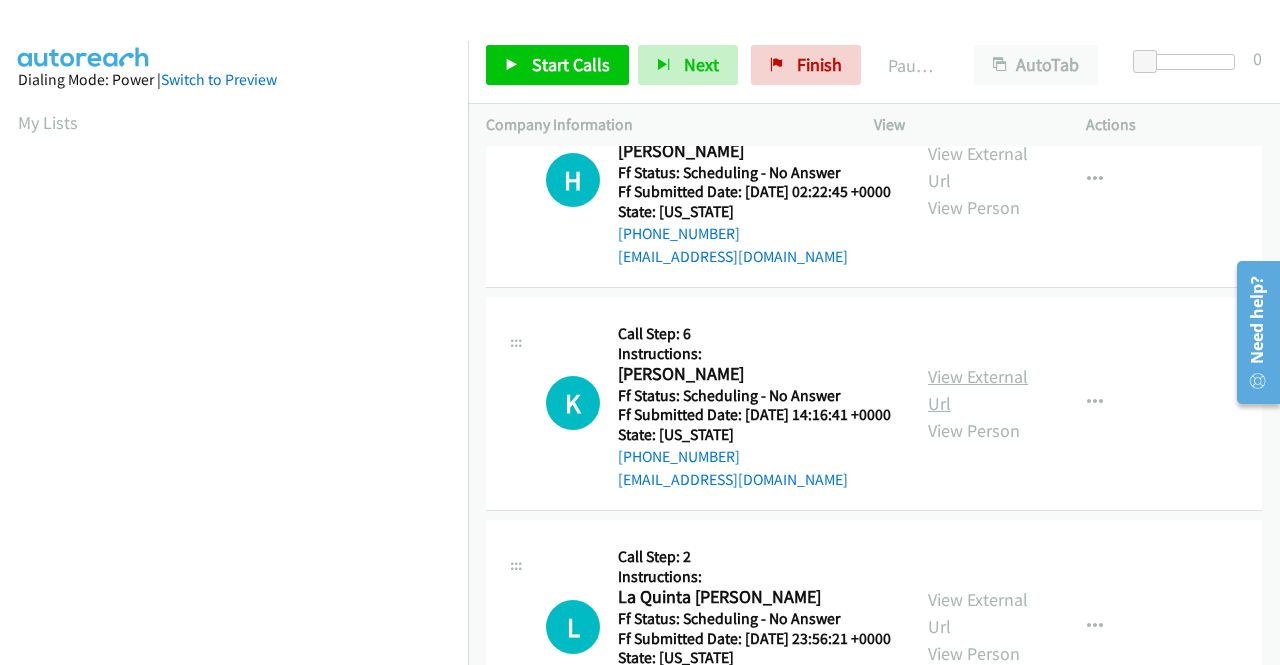 click on "View External Url" at bounding box center (978, 390) 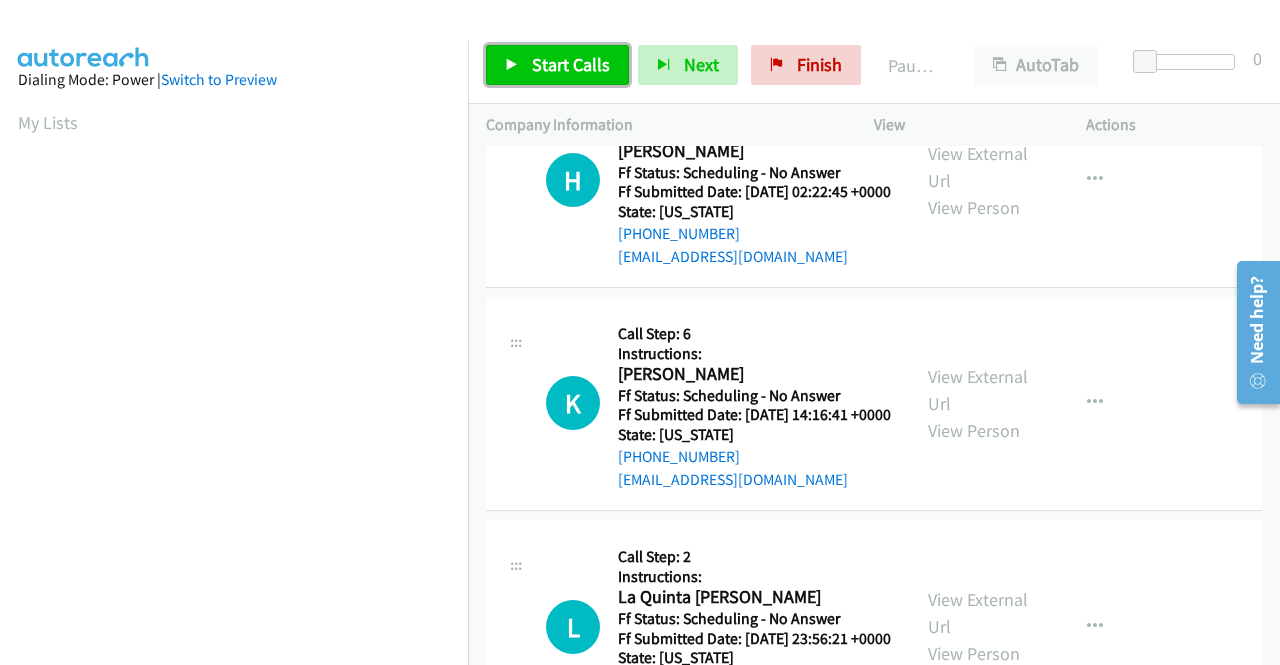 click on "Start Calls" at bounding box center (557, 65) 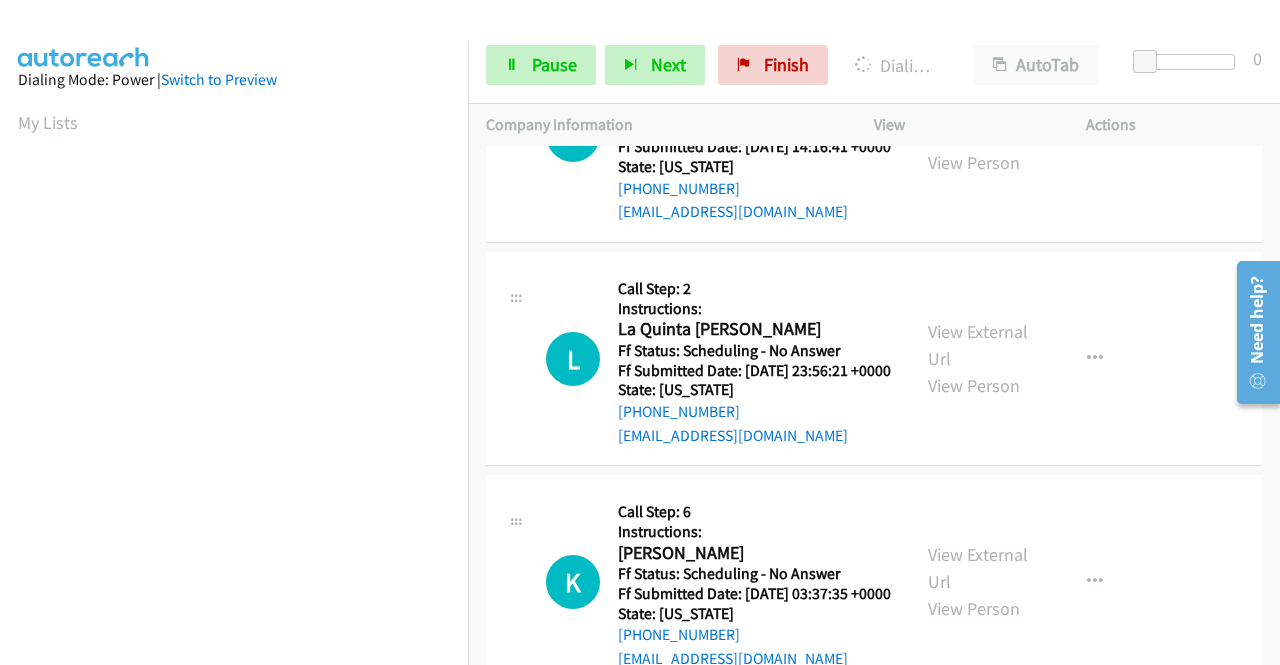 scroll, scrollTop: 600, scrollLeft: 0, axis: vertical 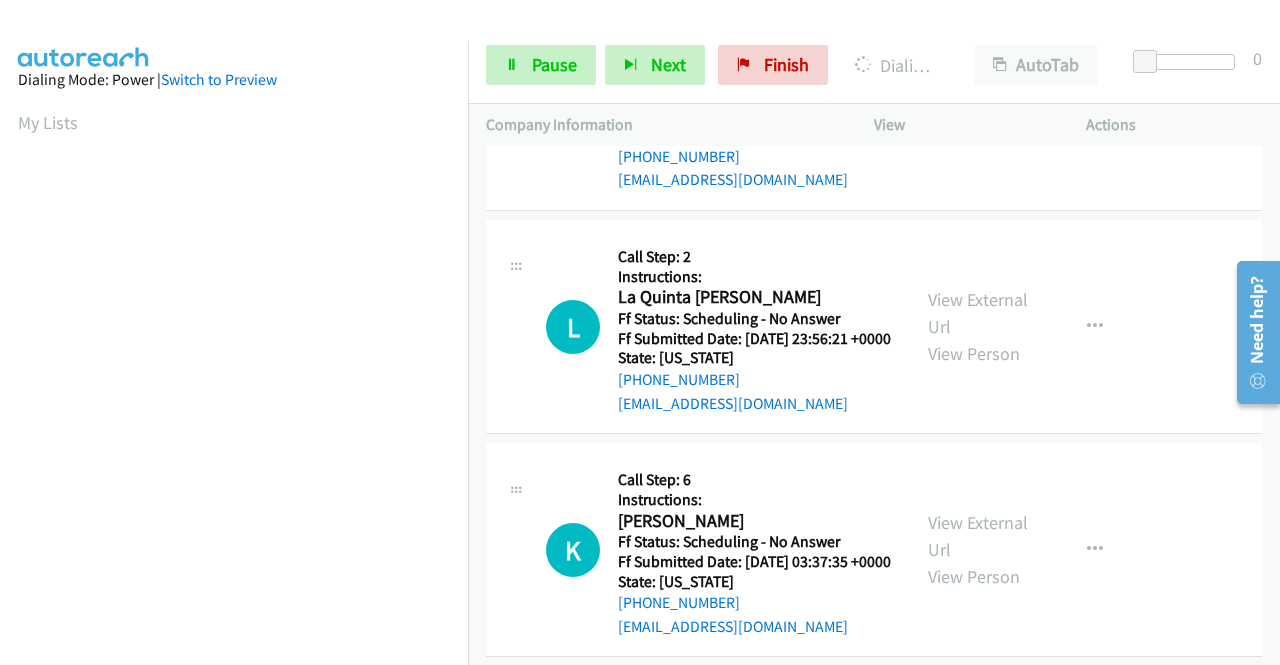 click on "View External Url" at bounding box center (978, 313) 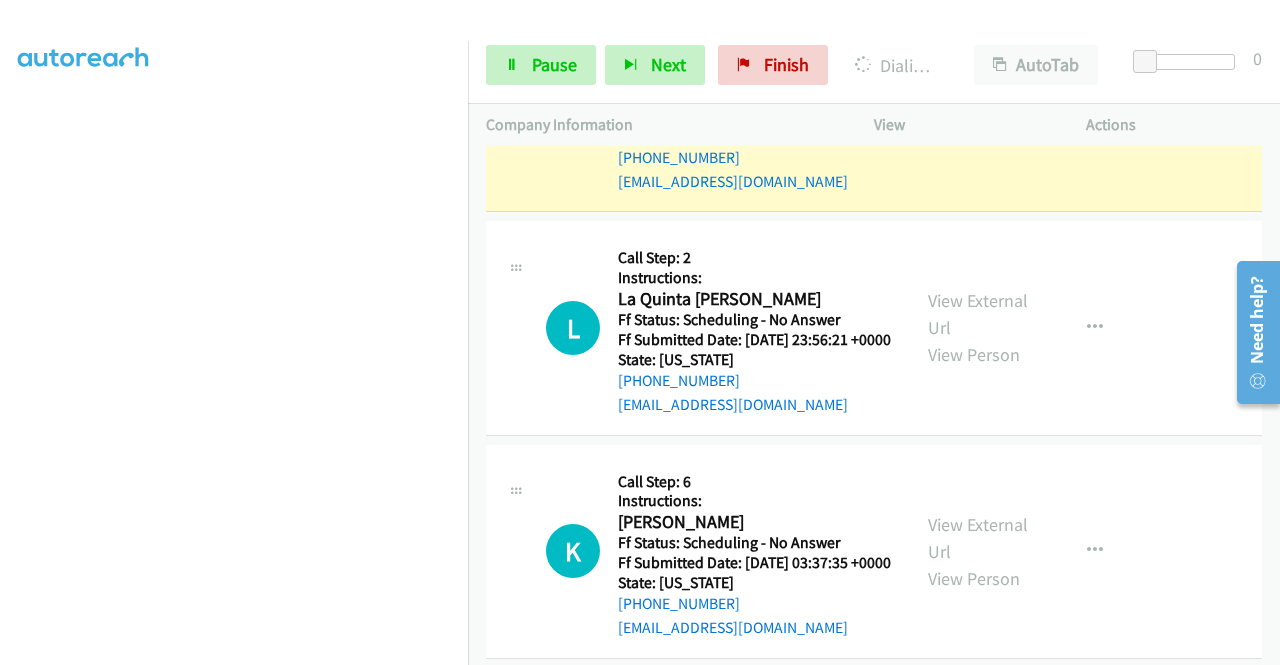 scroll, scrollTop: 884, scrollLeft: 0, axis: vertical 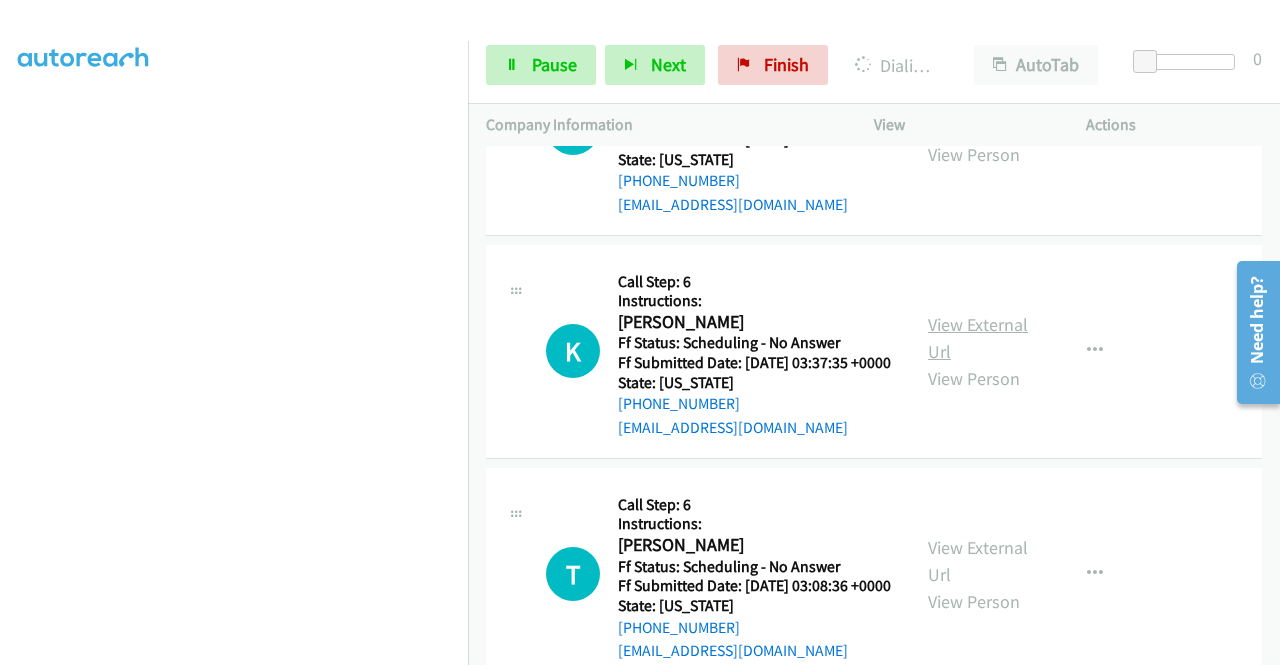 click on "View External Url" at bounding box center (978, 338) 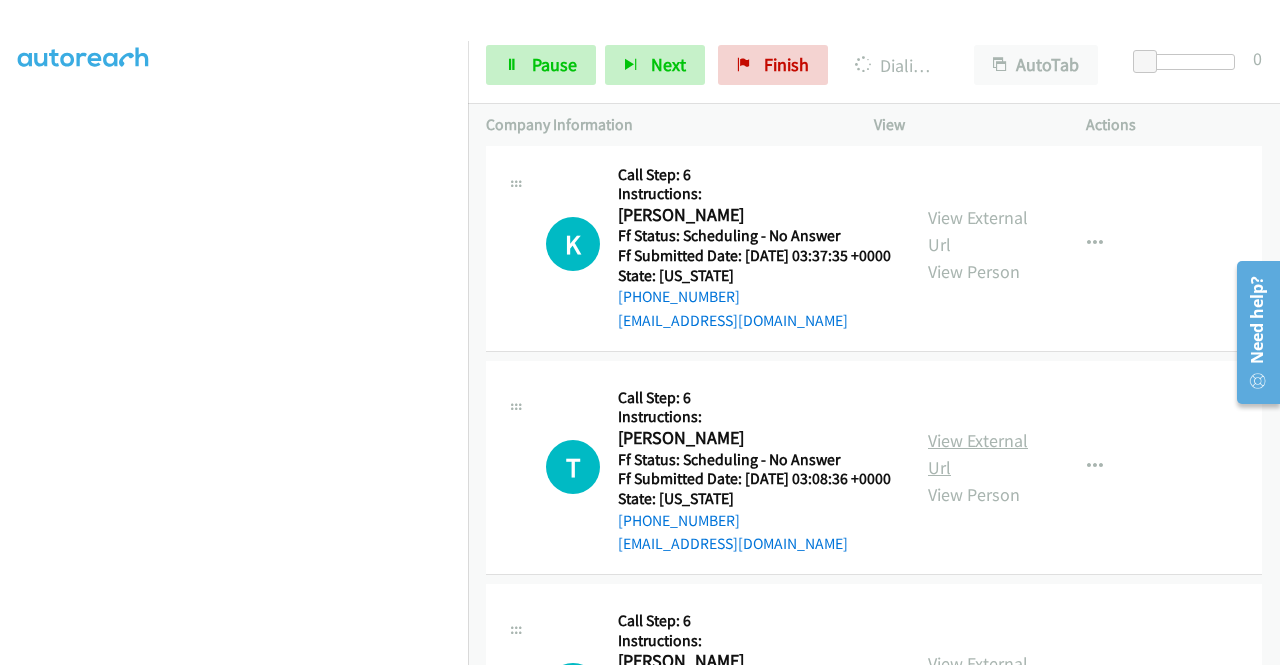 scroll, scrollTop: 1084, scrollLeft: 0, axis: vertical 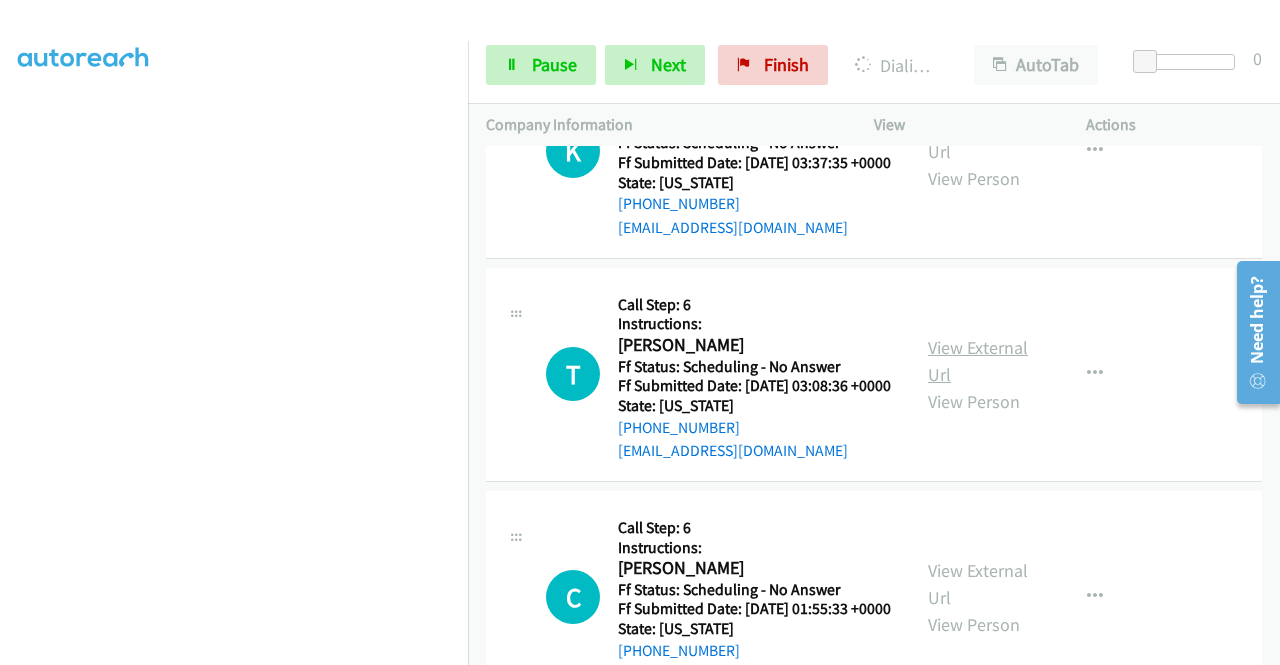 click on "View External Url" at bounding box center (978, 361) 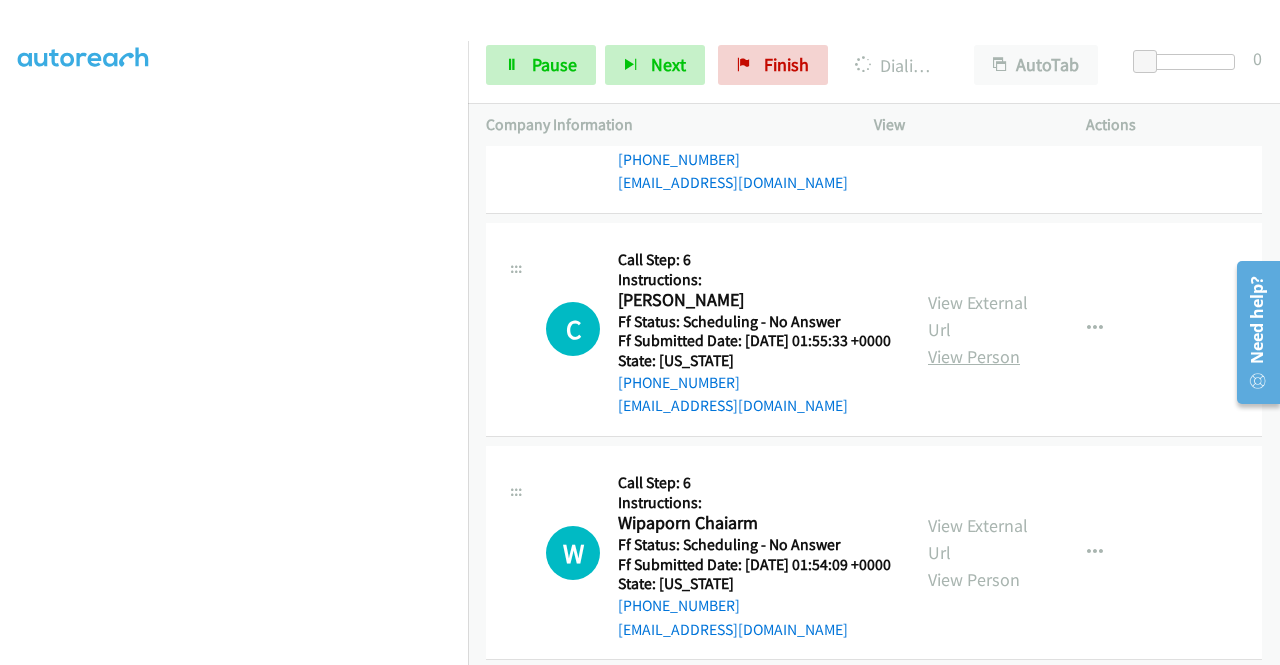 scroll, scrollTop: 1384, scrollLeft: 0, axis: vertical 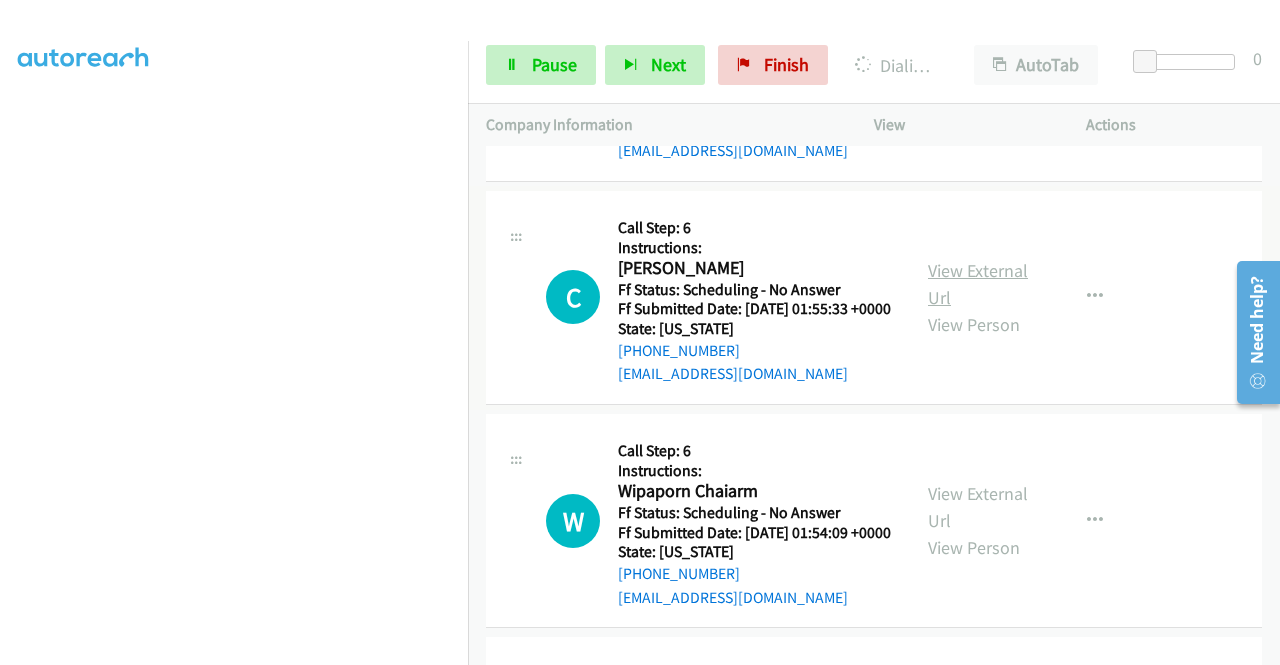 click on "View External Url" at bounding box center [978, 284] 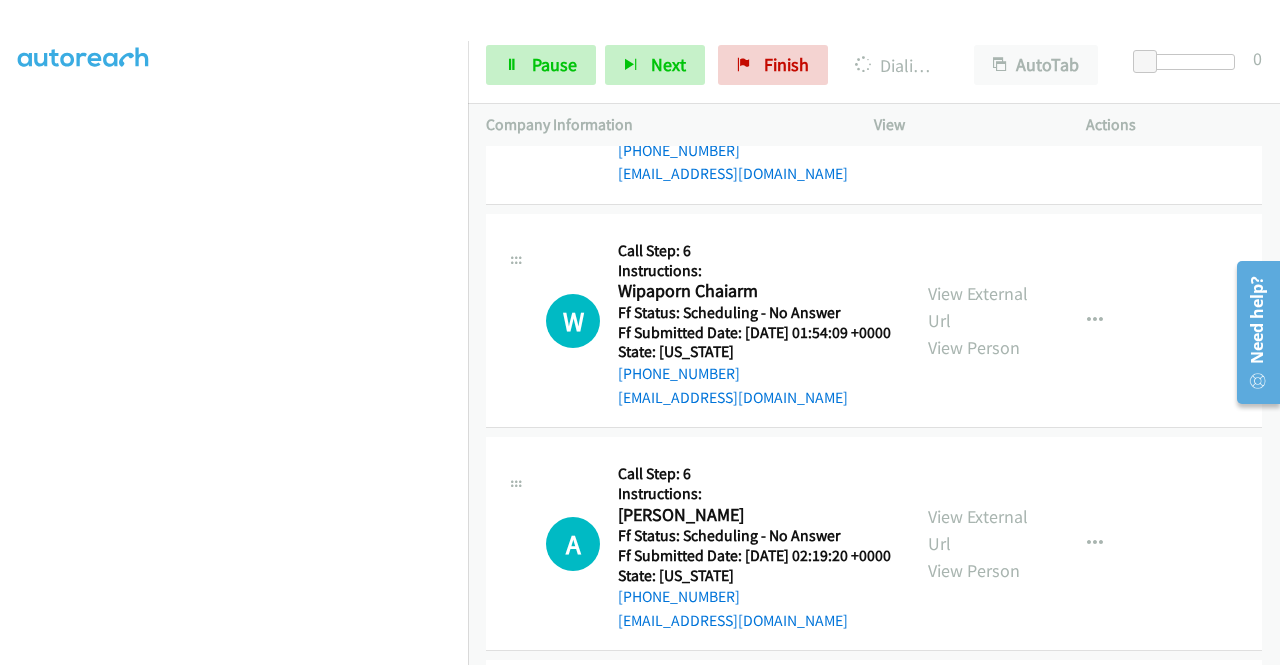 scroll, scrollTop: 1684, scrollLeft: 0, axis: vertical 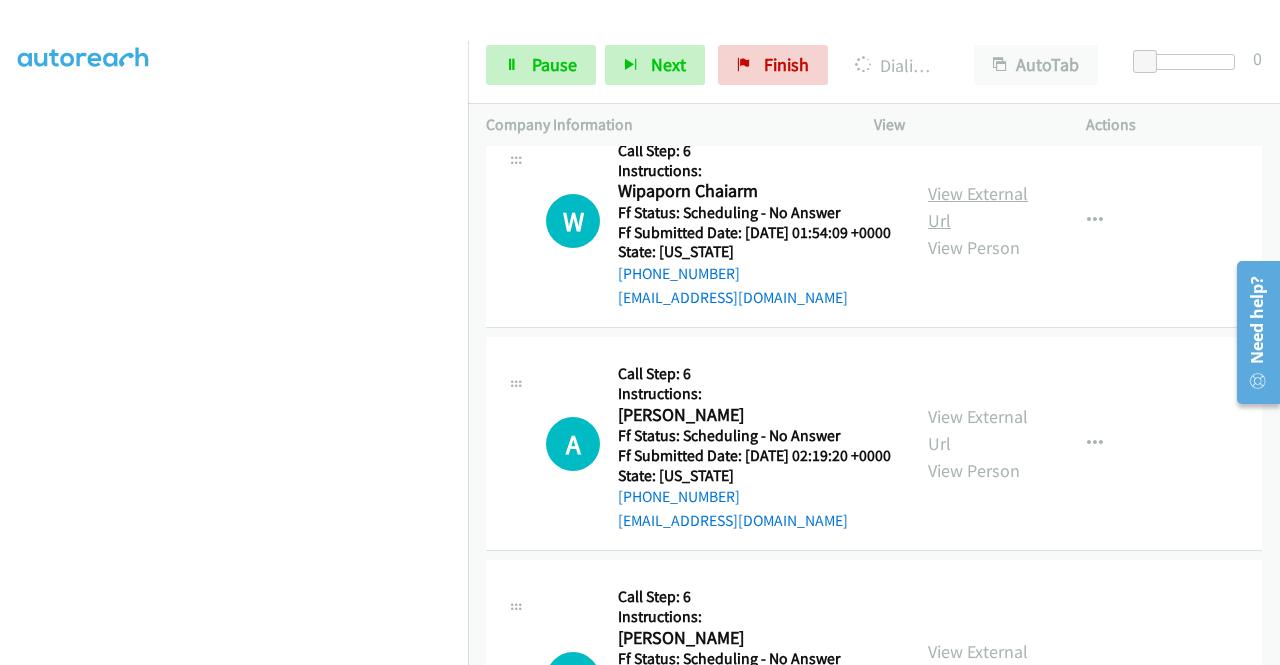 click on "View External Url" at bounding box center (978, 207) 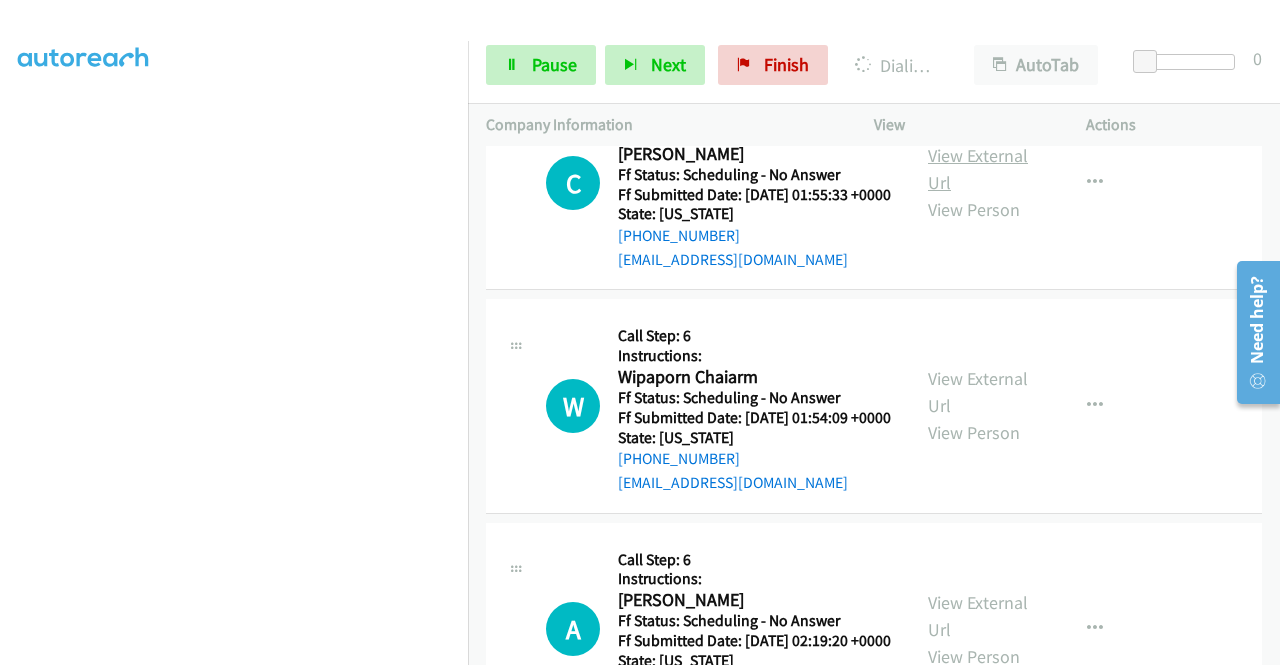 scroll, scrollTop: 1784, scrollLeft: 0, axis: vertical 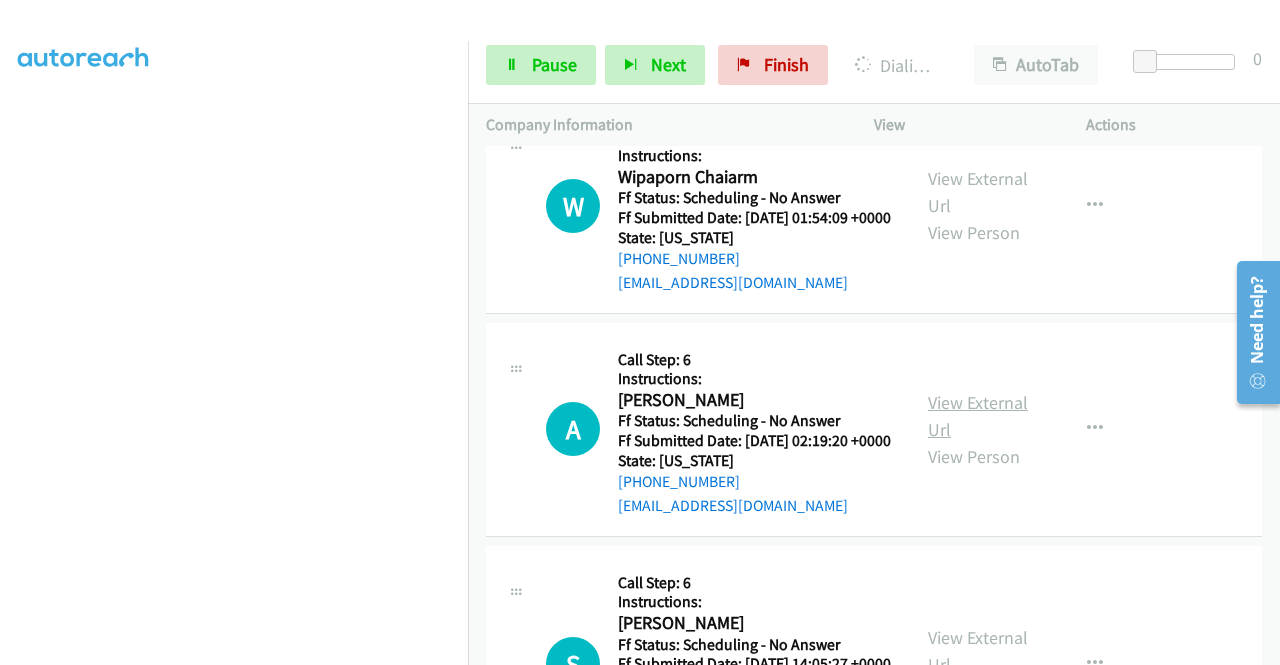 click on "View External Url" at bounding box center [978, 416] 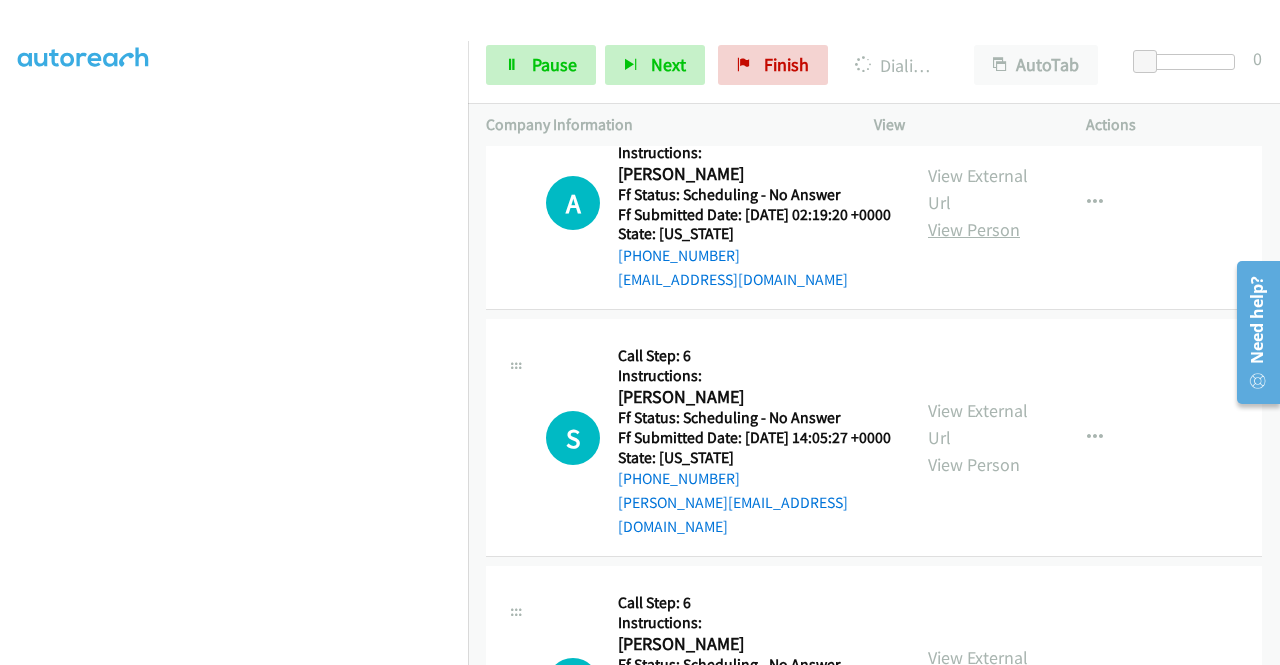 scroll, scrollTop: 2184, scrollLeft: 0, axis: vertical 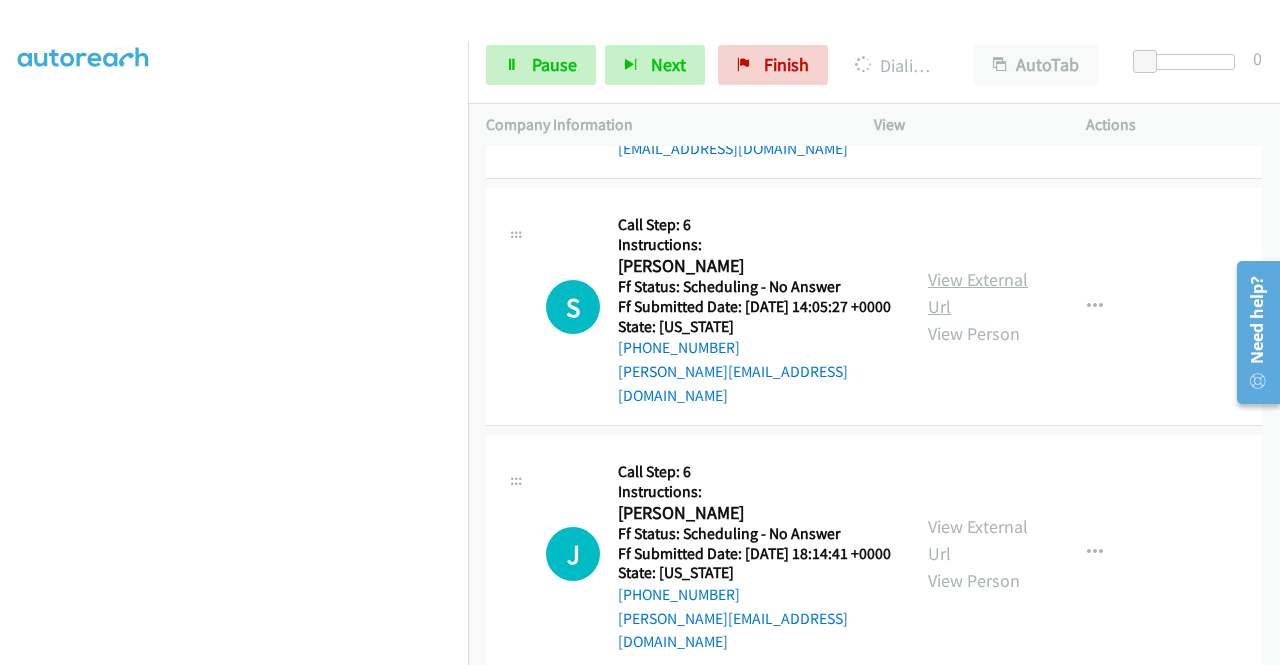 click on "View External Url" at bounding box center [978, 293] 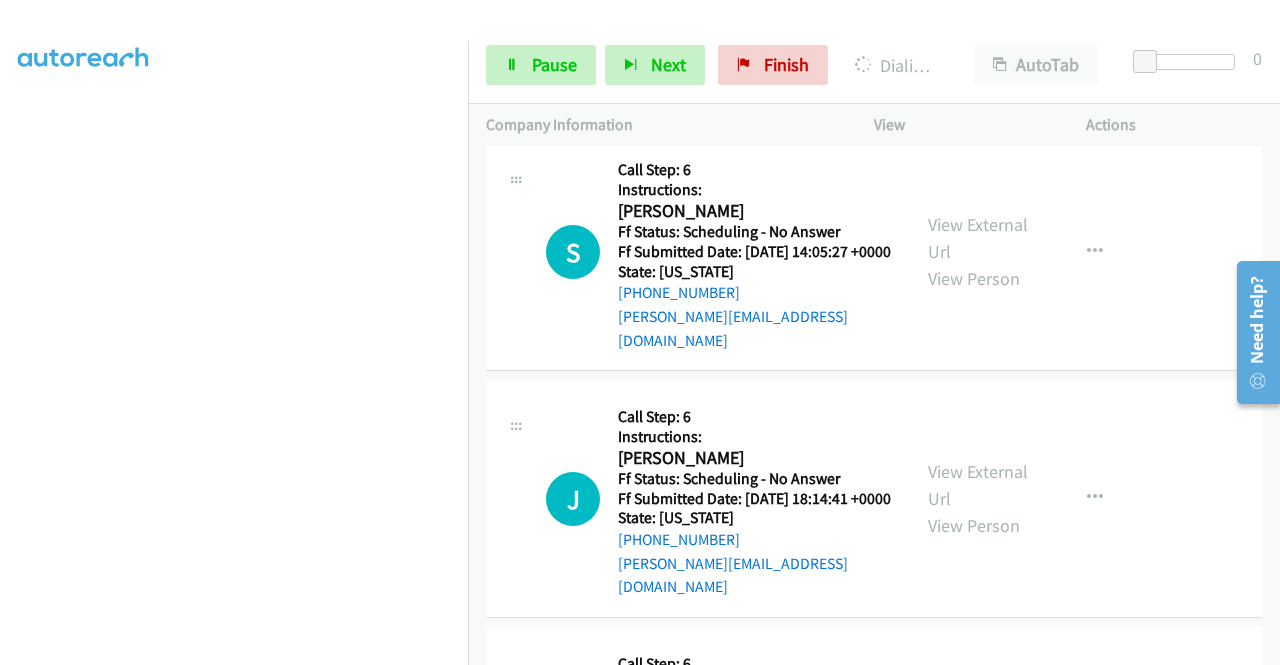 scroll, scrollTop: 2284, scrollLeft: 0, axis: vertical 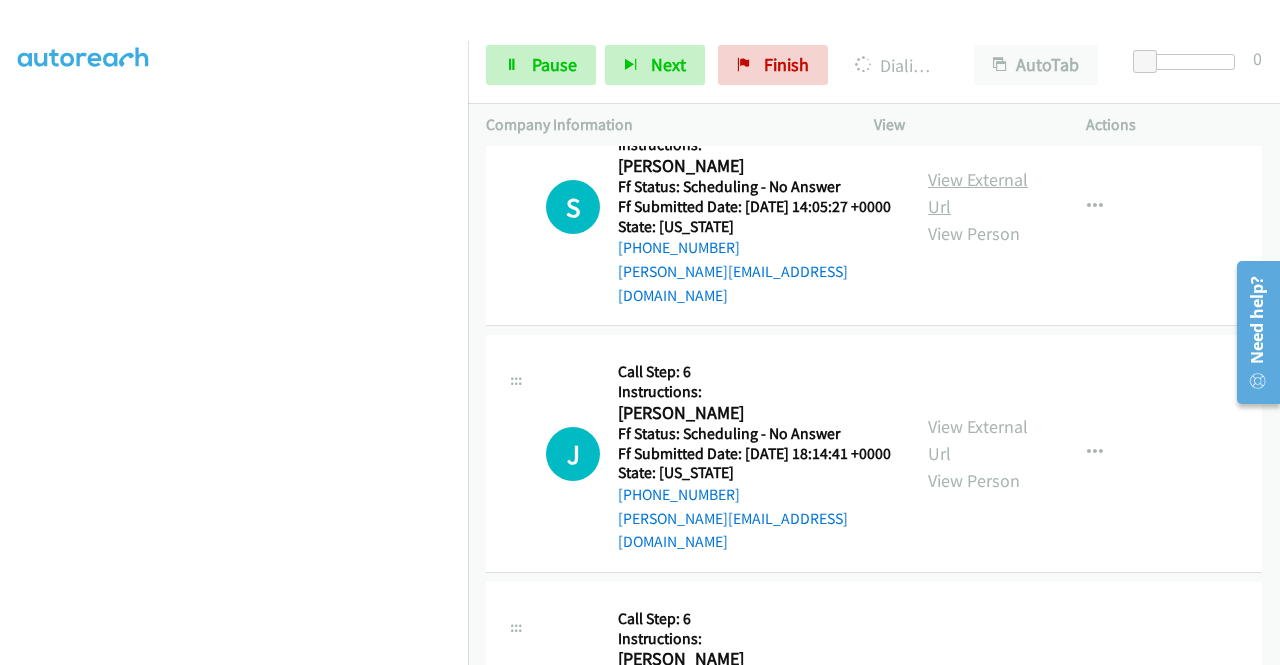 click on "View External Url" at bounding box center (978, 193) 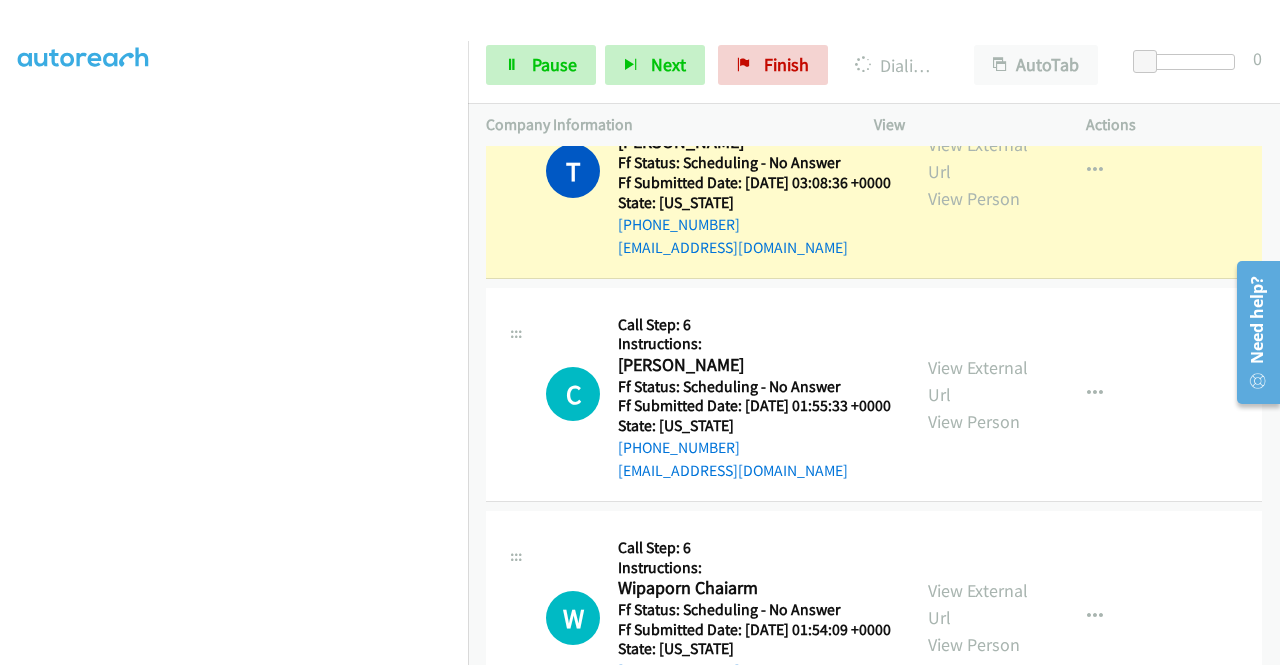 scroll, scrollTop: 1384, scrollLeft: 0, axis: vertical 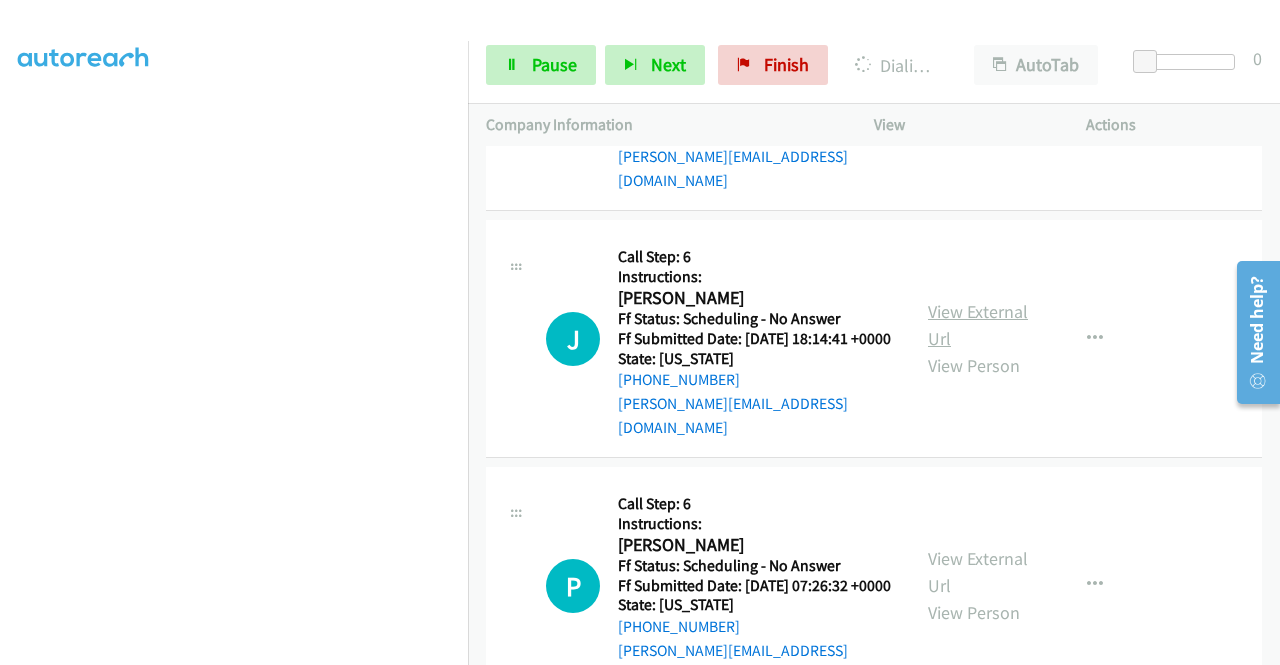 click on "View External Url" at bounding box center [978, 325] 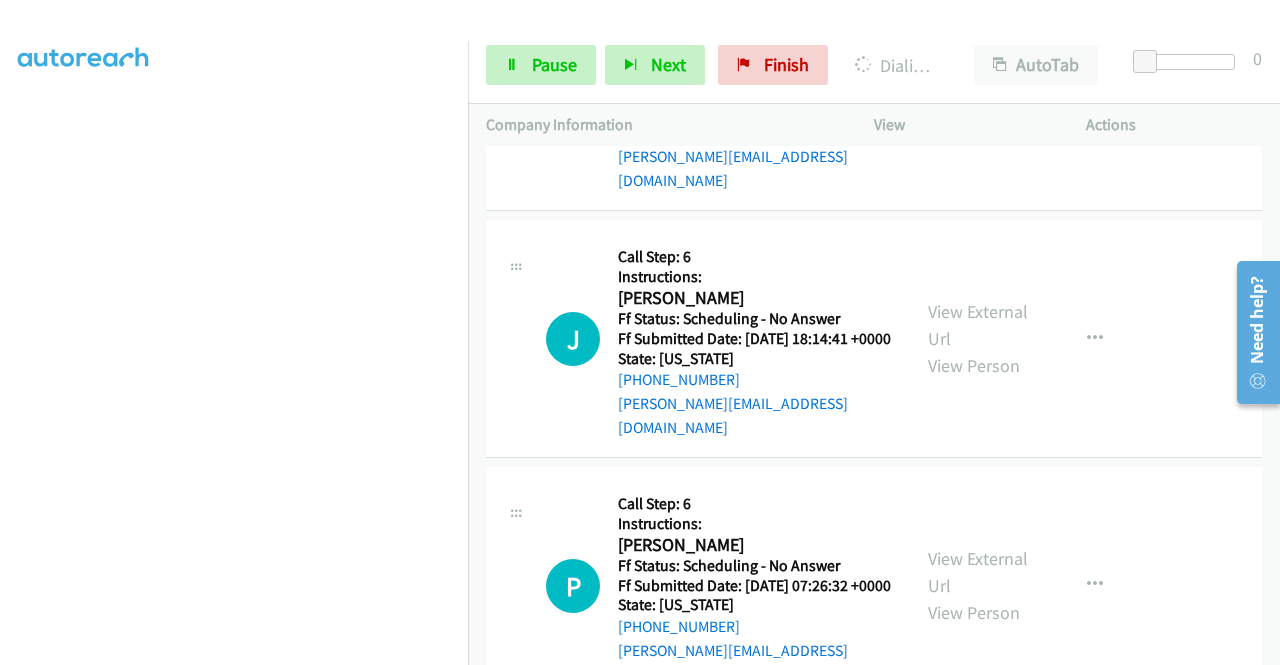 scroll, scrollTop: 2684, scrollLeft: 0, axis: vertical 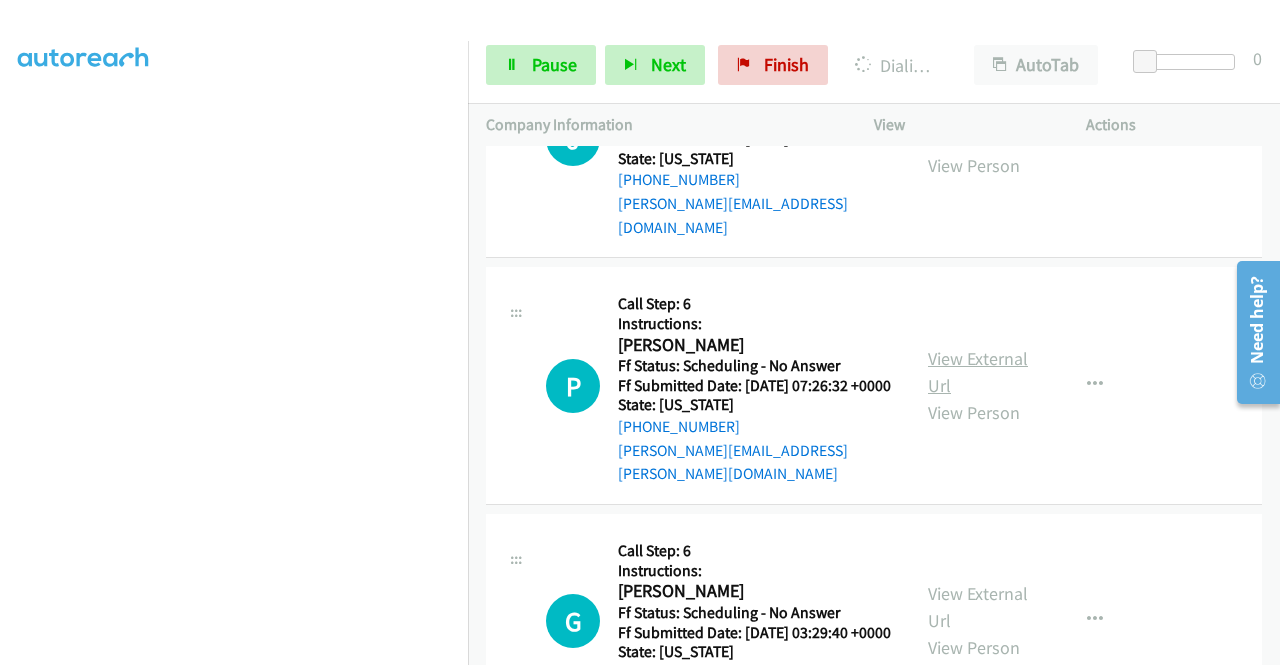 click on "View External Url" at bounding box center [978, 372] 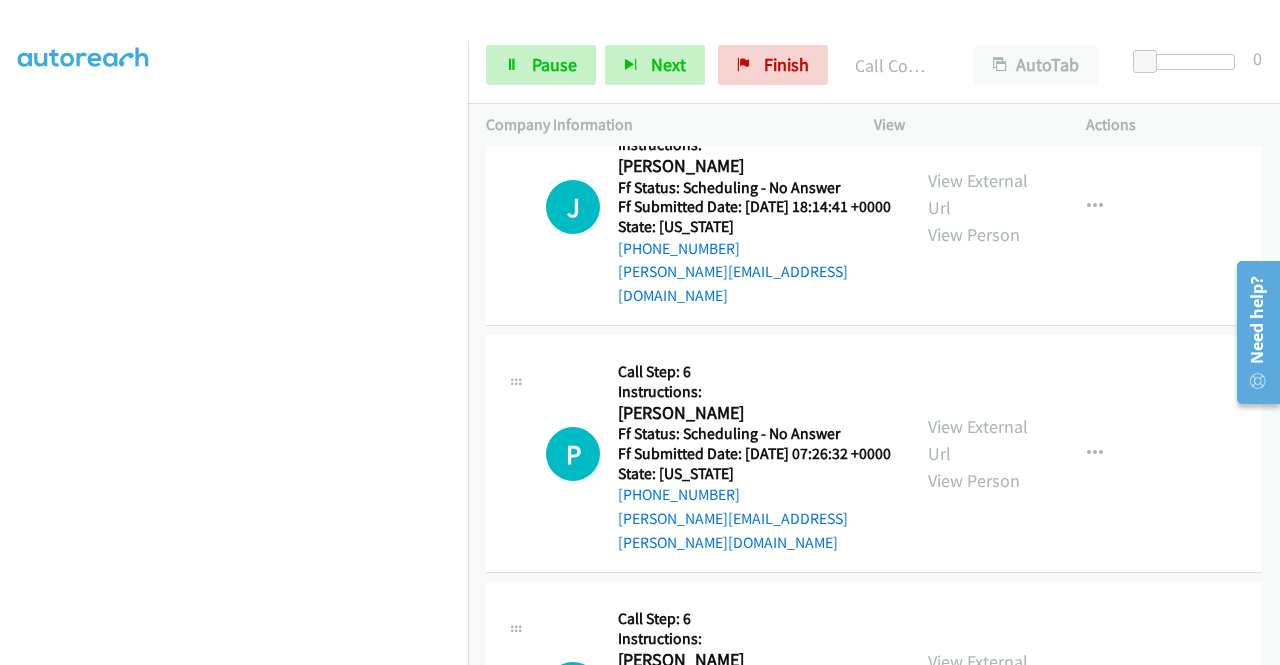 scroll, scrollTop: 3026, scrollLeft: 0, axis: vertical 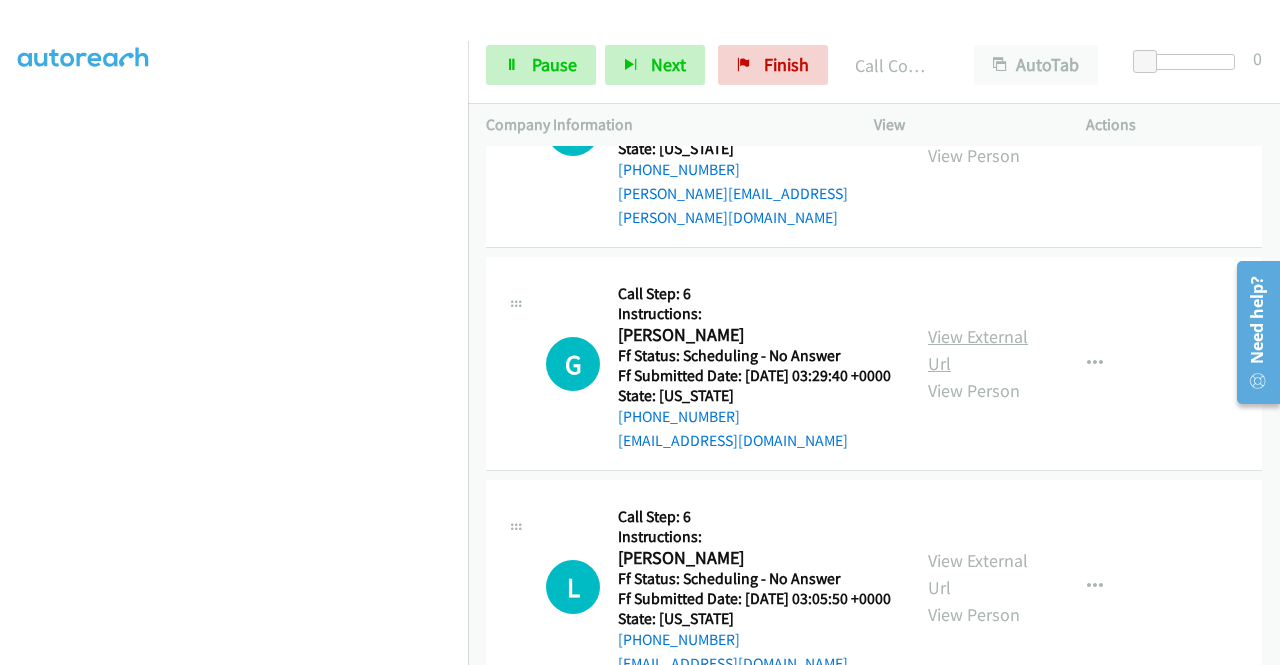 click on "View External Url" at bounding box center [978, 350] 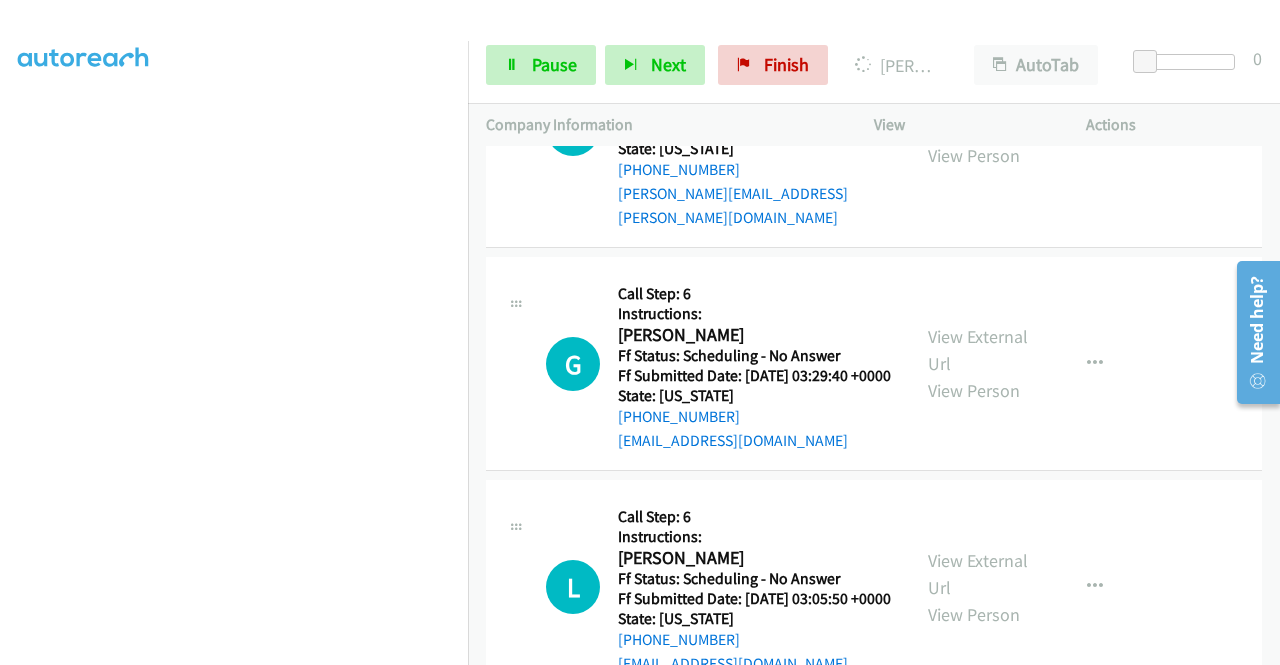 scroll, scrollTop: 3226, scrollLeft: 0, axis: vertical 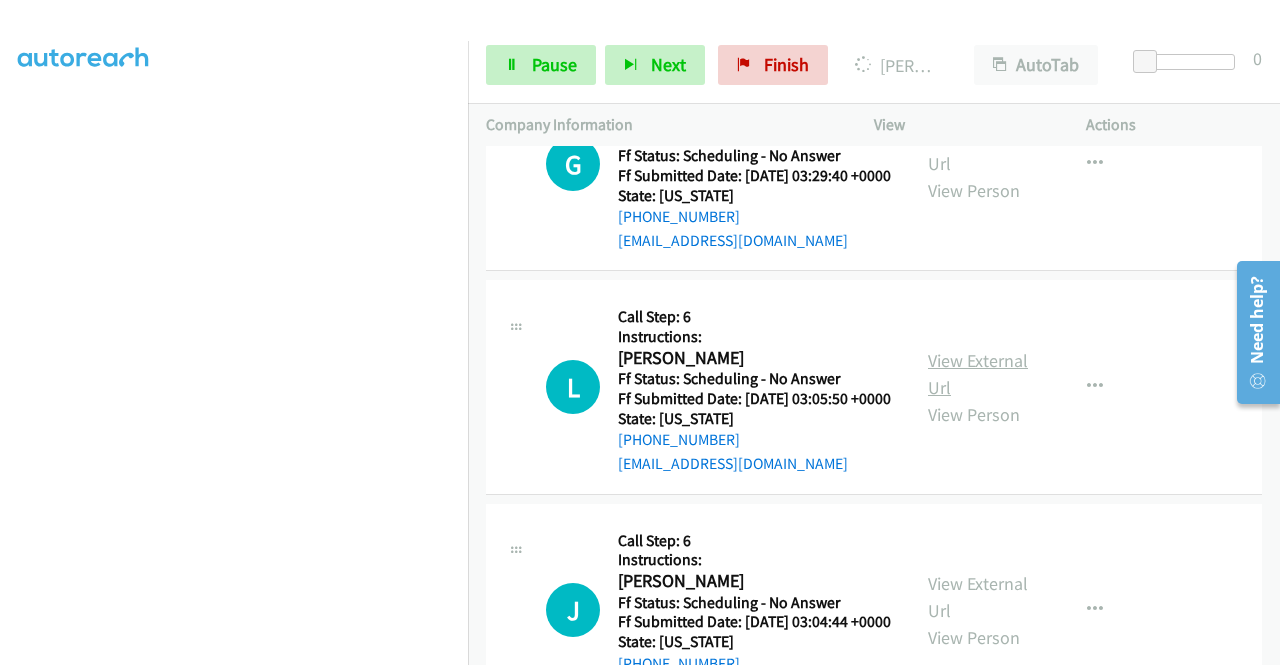 click on "View External Url" at bounding box center [978, 374] 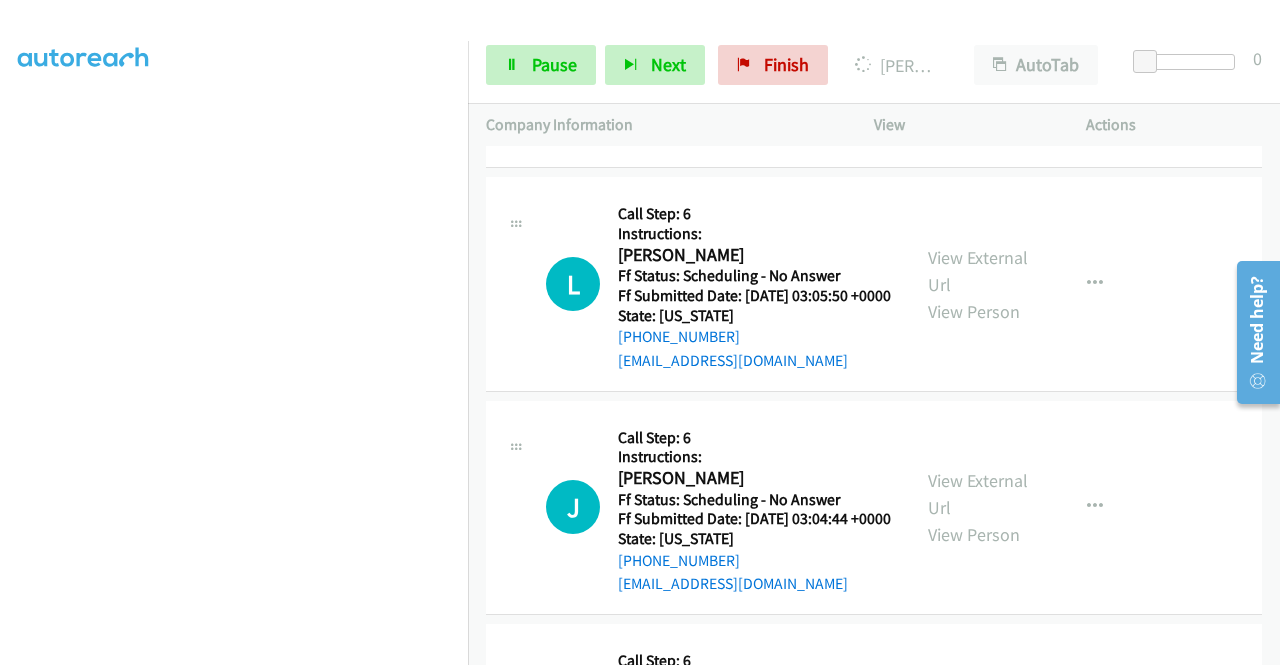 scroll, scrollTop: 3526, scrollLeft: 0, axis: vertical 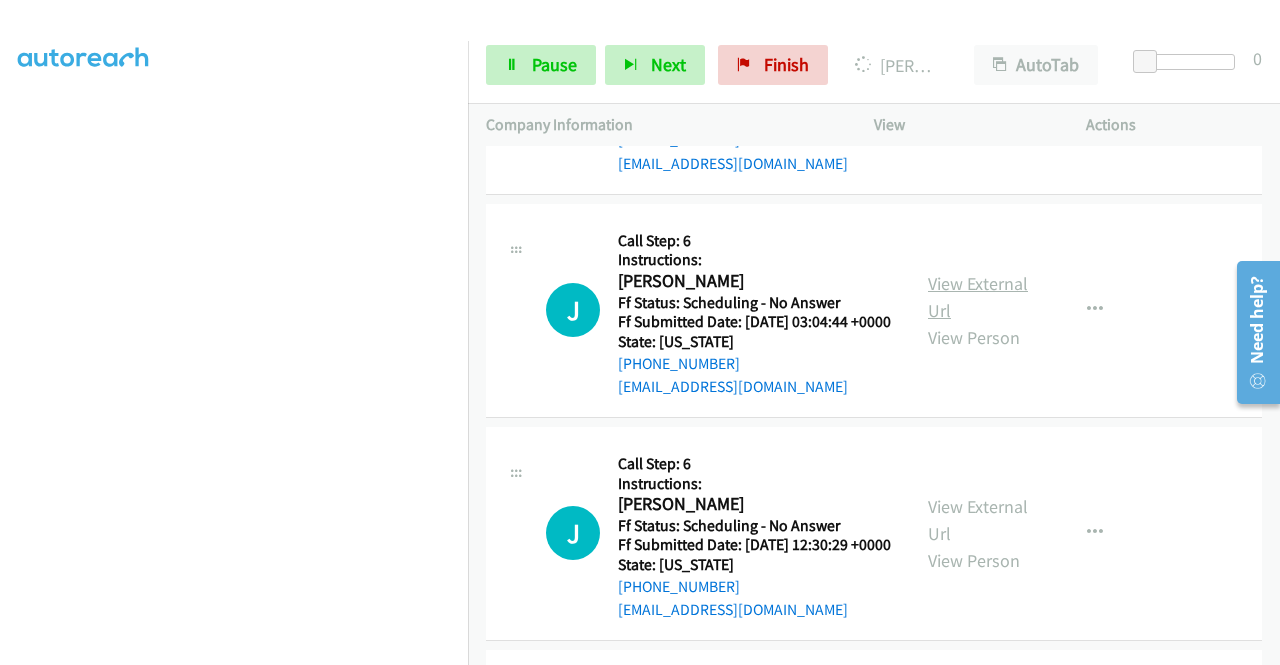 click on "View External Url" at bounding box center [978, 297] 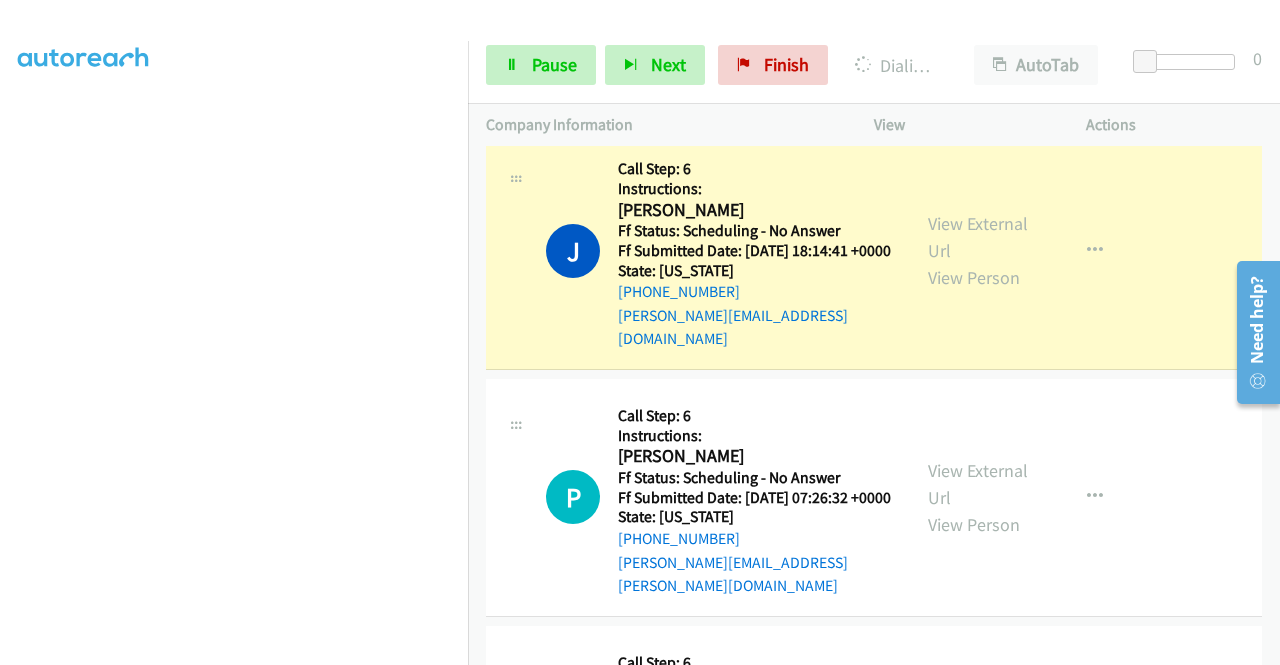 scroll, scrollTop: 2726, scrollLeft: 0, axis: vertical 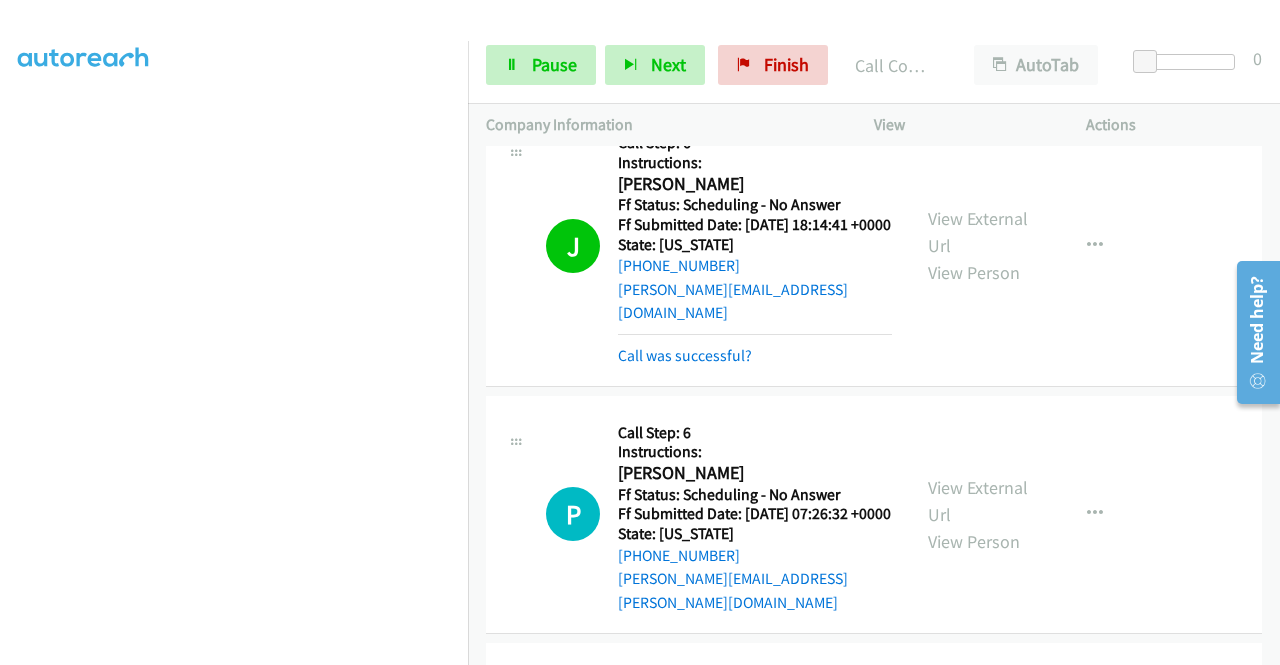 click at bounding box center [631, 38] 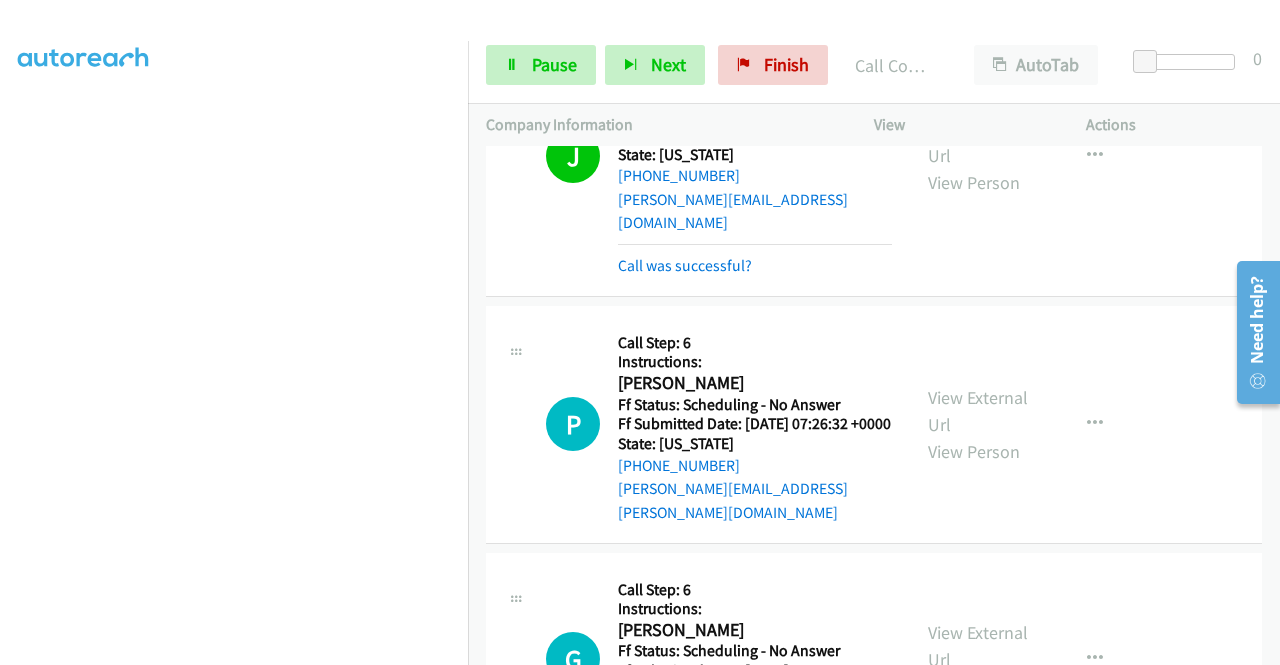 scroll, scrollTop: 3026, scrollLeft: 0, axis: vertical 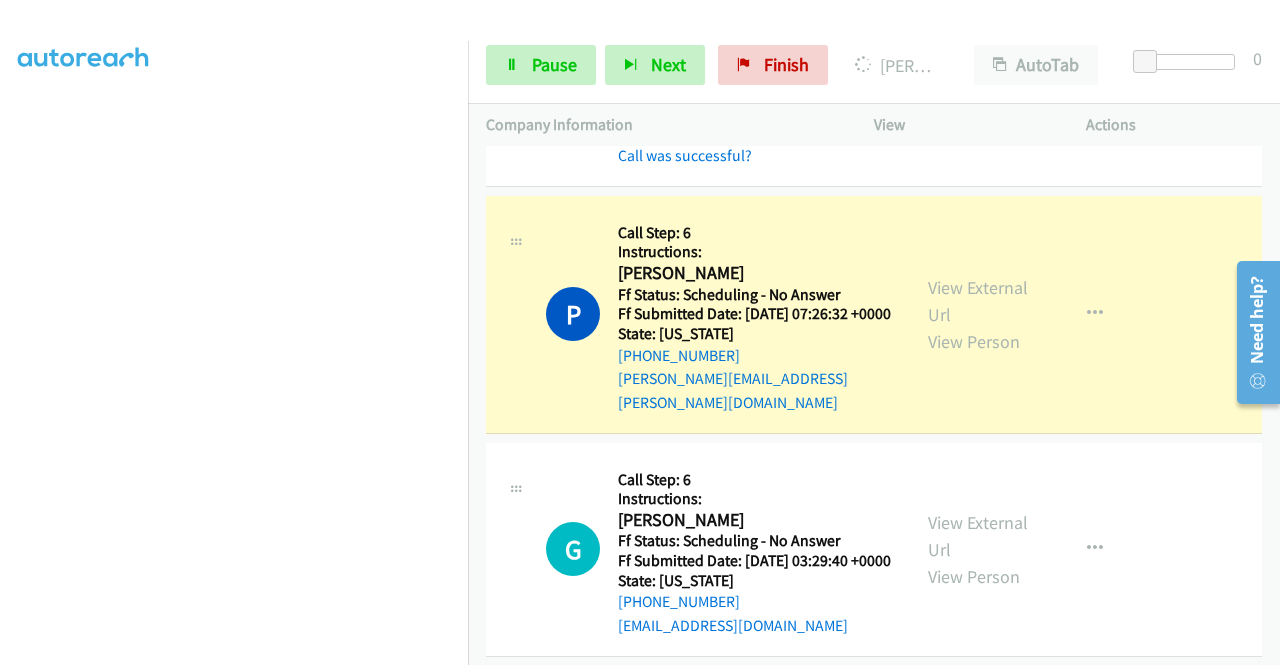 click on "J
Callback Scheduled
Call Step: 6
Instructions:
Joshua Pribanic
America/New_York
Ff Status: Scheduling - No Answer
Ff Submitted Date: 2025-07-14 18:14:41 +0000
State: Pennsylvania
+1 406-599-3856
joshua@publicherald.org
Call was successful?
View External Url
View Person
View External Url
Email
Schedule/Manage Callback
Skip Call
Add to do not call list" at bounding box center (874, 46) 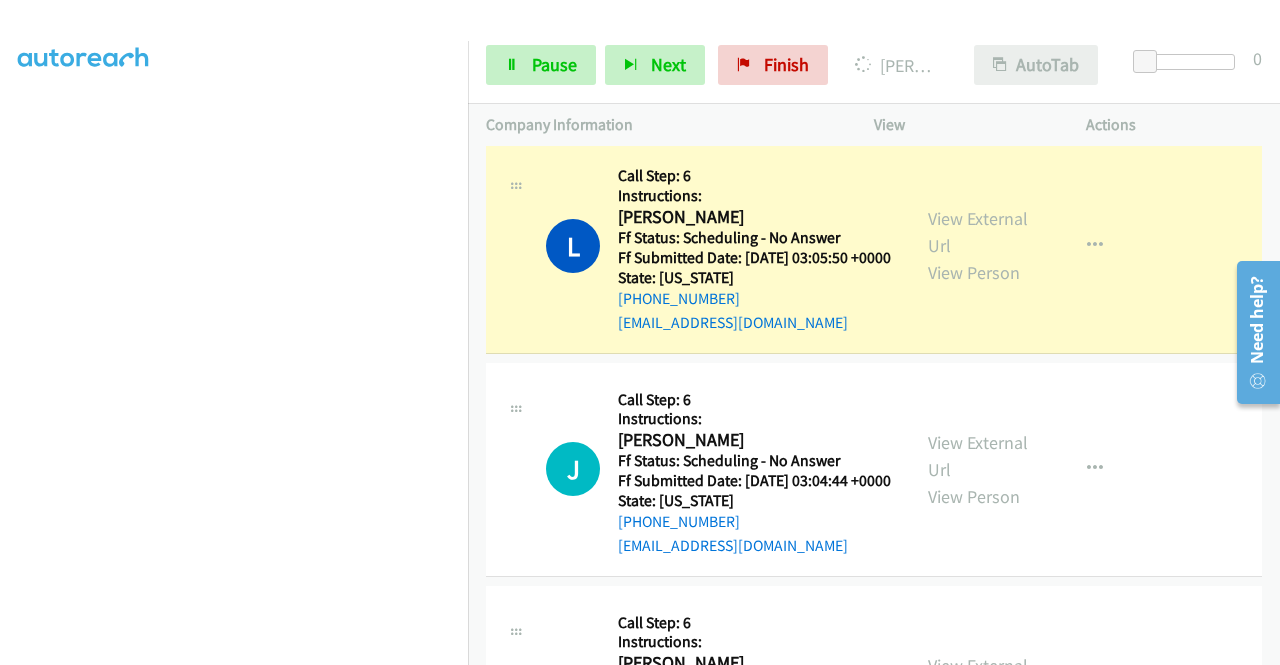 scroll, scrollTop: 3526, scrollLeft: 0, axis: vertical 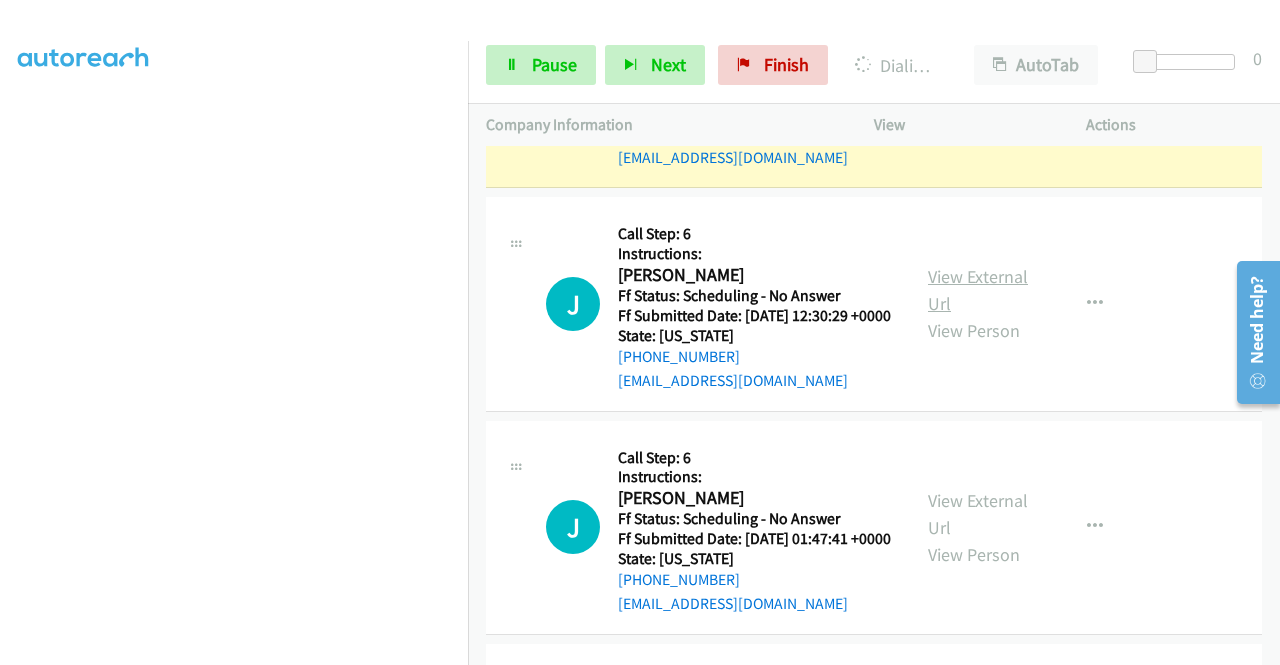 click on "View External Url" at bounding box center (978, 290) 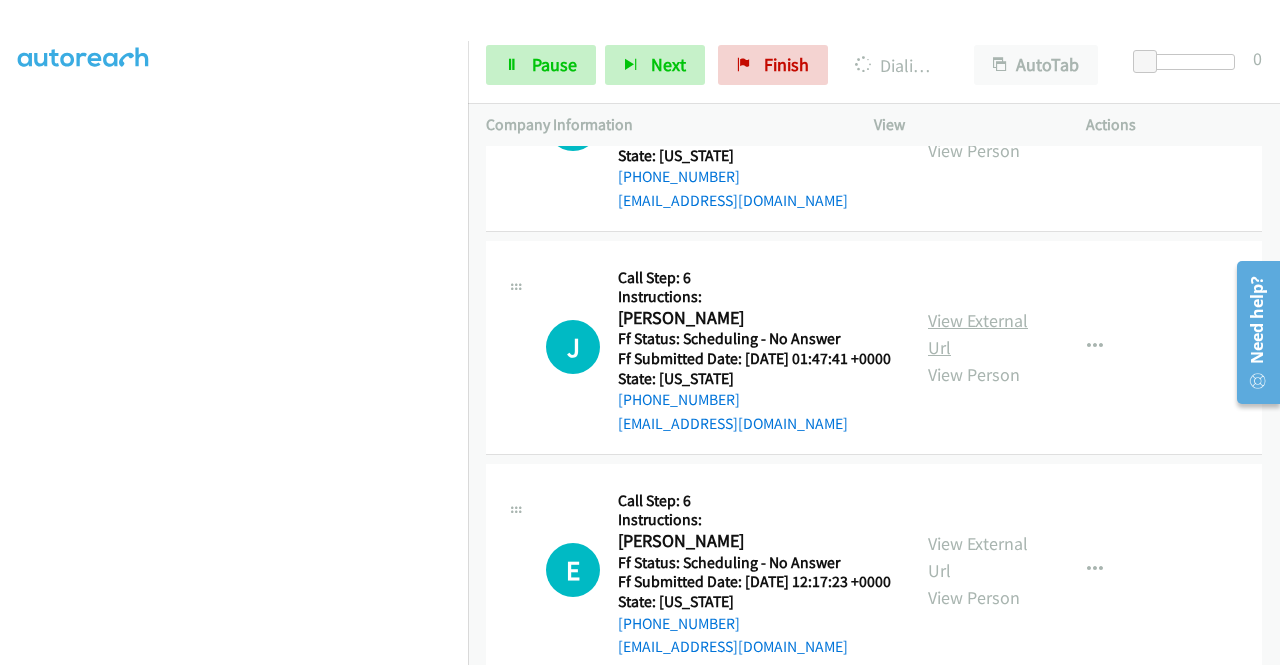 scroll, scrollTop: 4126, scrollLeft: 0, axis: vertical 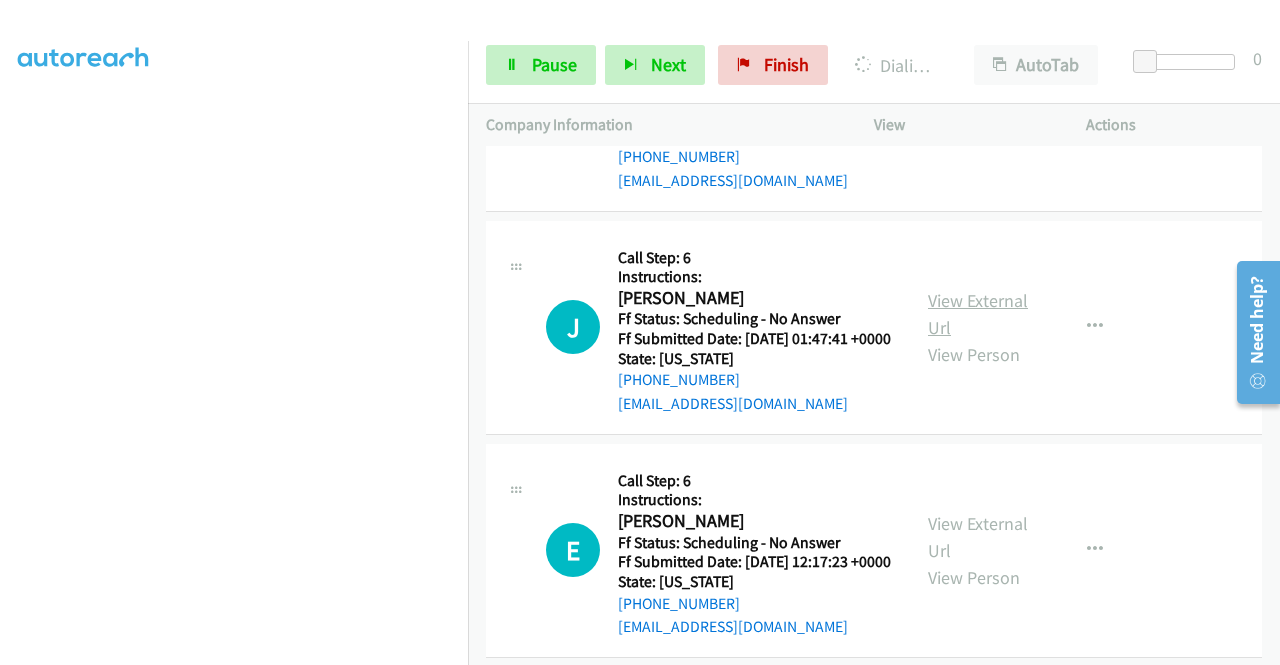 click on "View External Url" at bounding box center (978, 314) 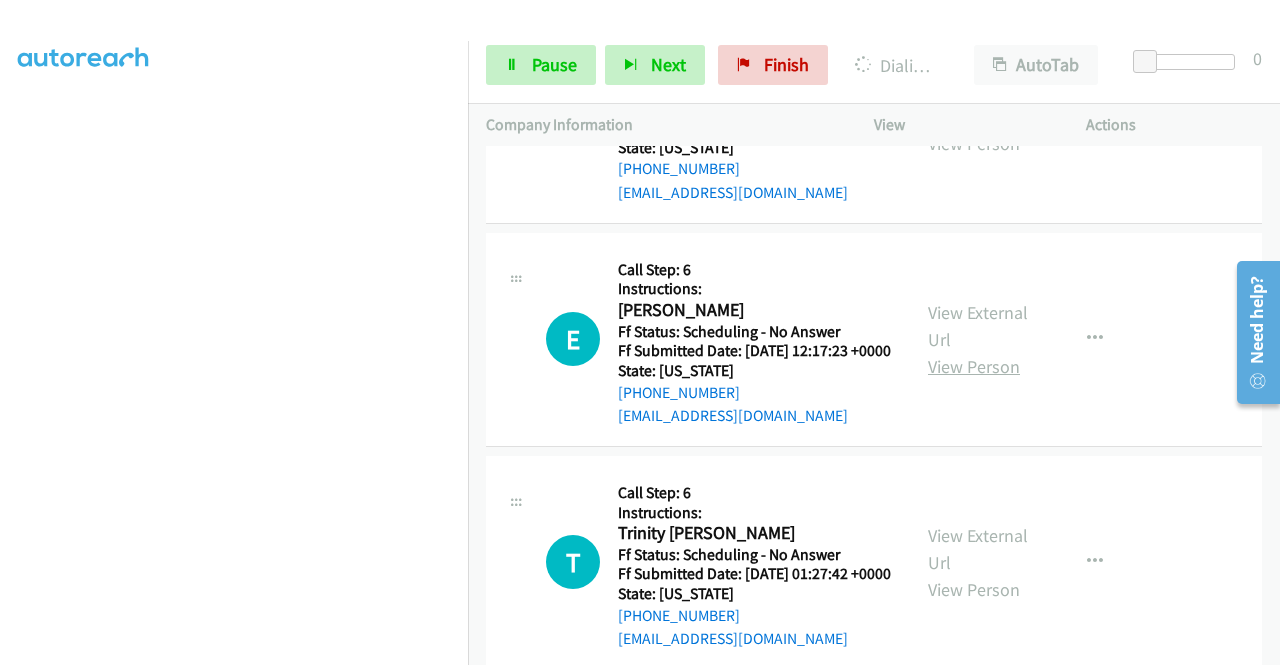 scroll, scrollTop: 4426, scrollLeft: 0, axis: vertical 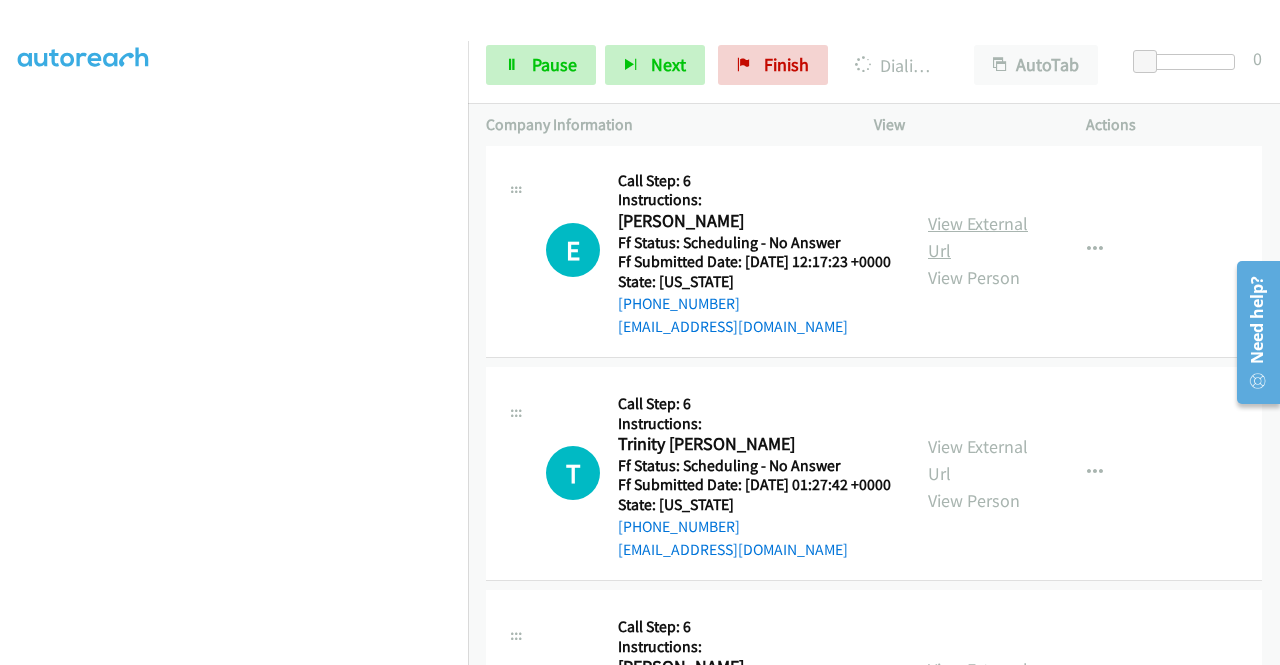 click on "View External Url" at bounding box center [978, 237] 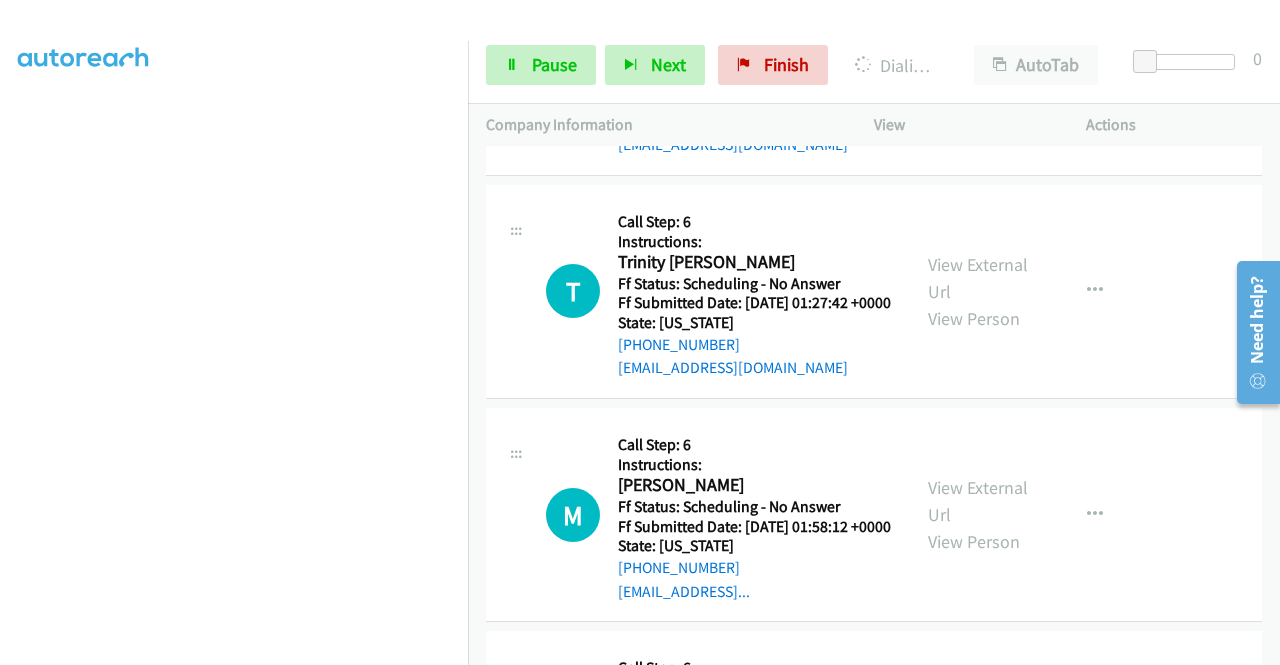 scroll, scrollTop: 4626, scrollLeft: 0, axis: vertical 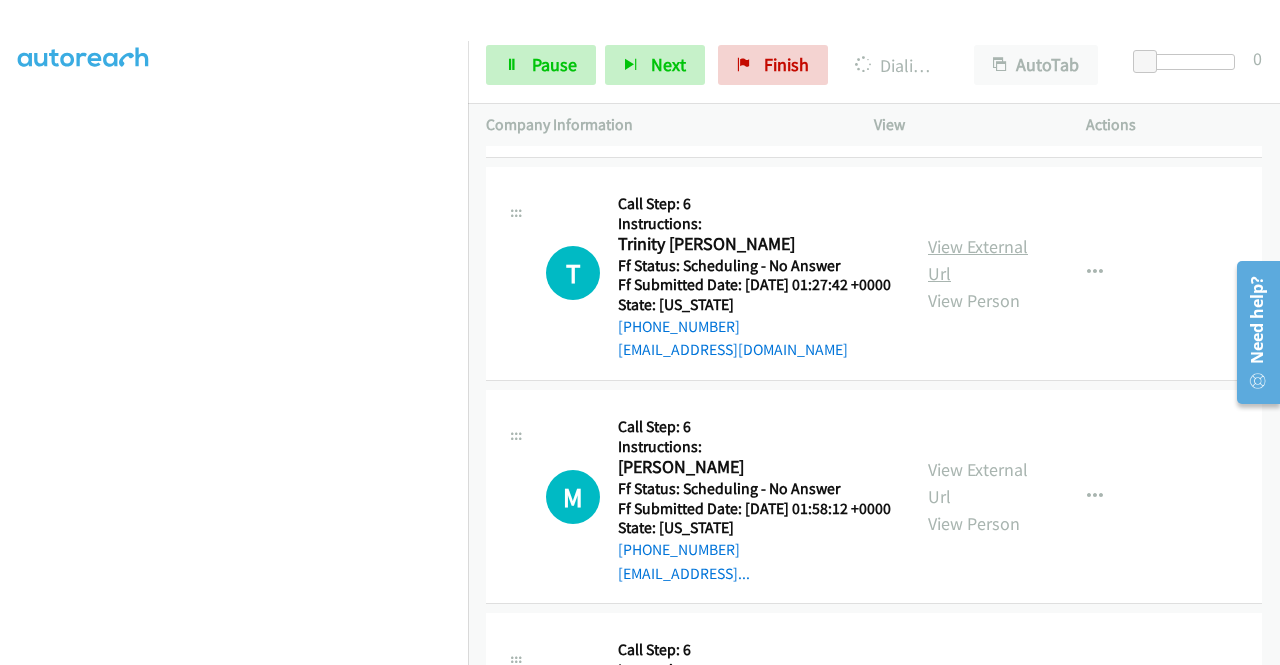click on "View External Url" at bounding box center (978, 260) 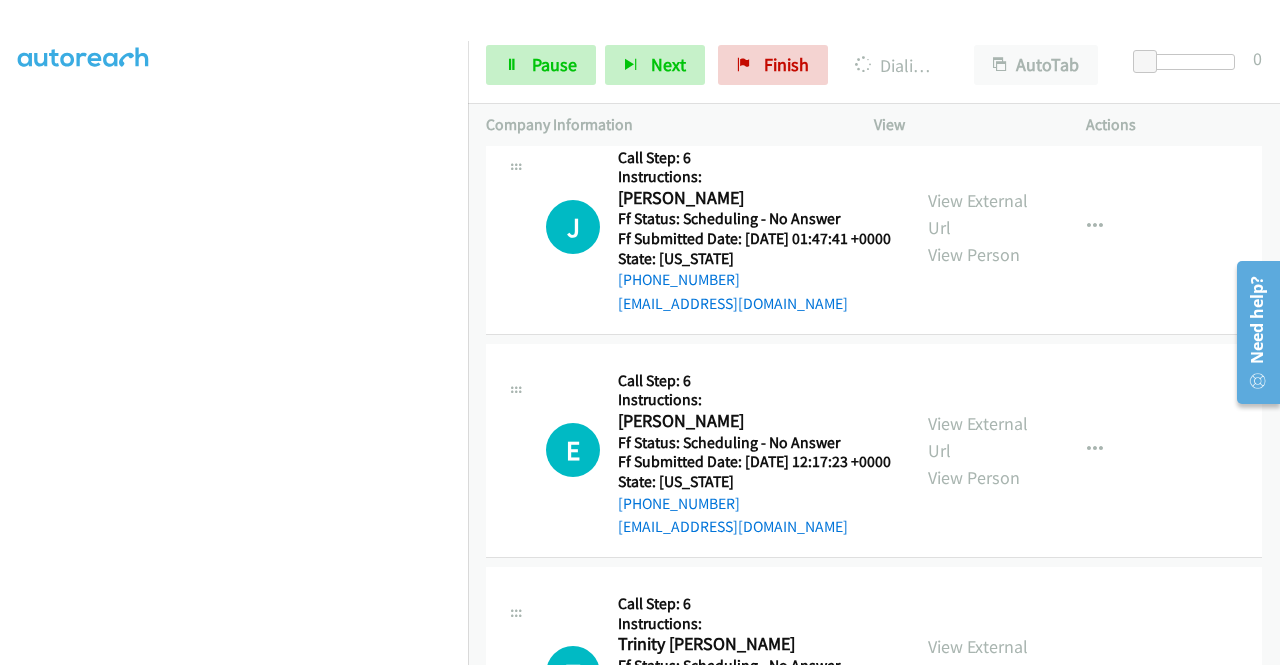 scroll, scrollTop: 3826, scrollLeft: 0, axis: vertical 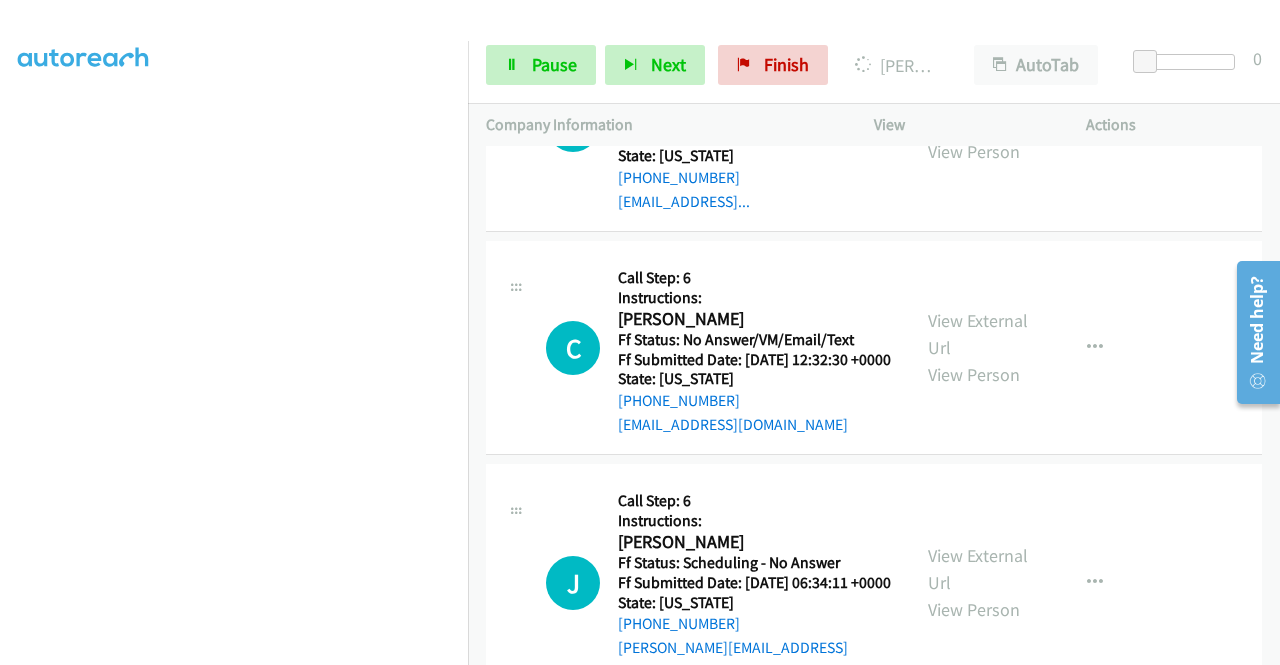 click on "View External Url" at bounding box center (978, 111) 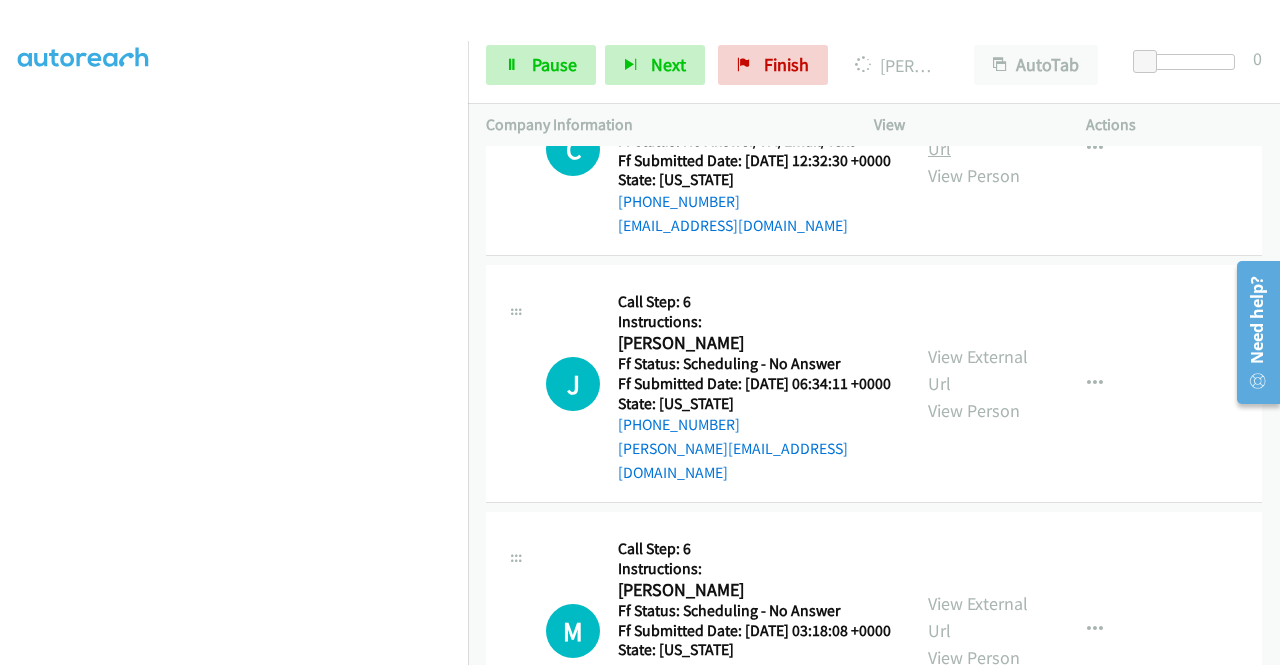 scroll, scrollTop: 5326, scrollLeft: 0, axis: vertical 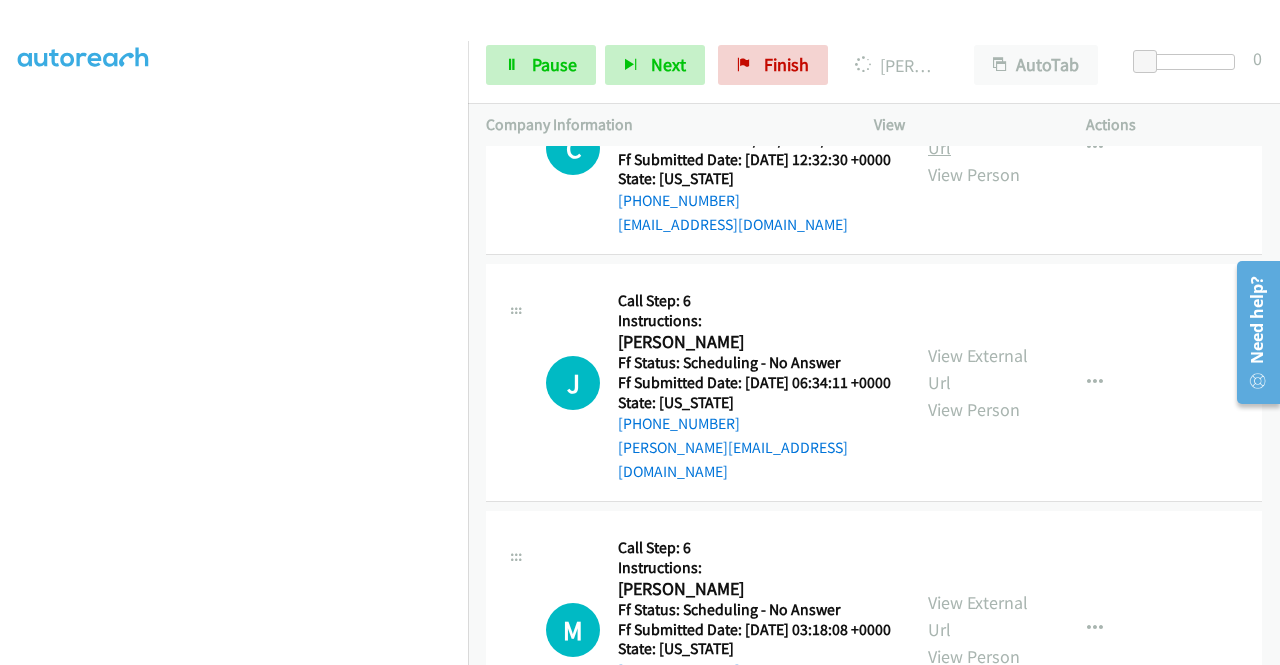 click on "View External Url" at bounding box center [978, 134] 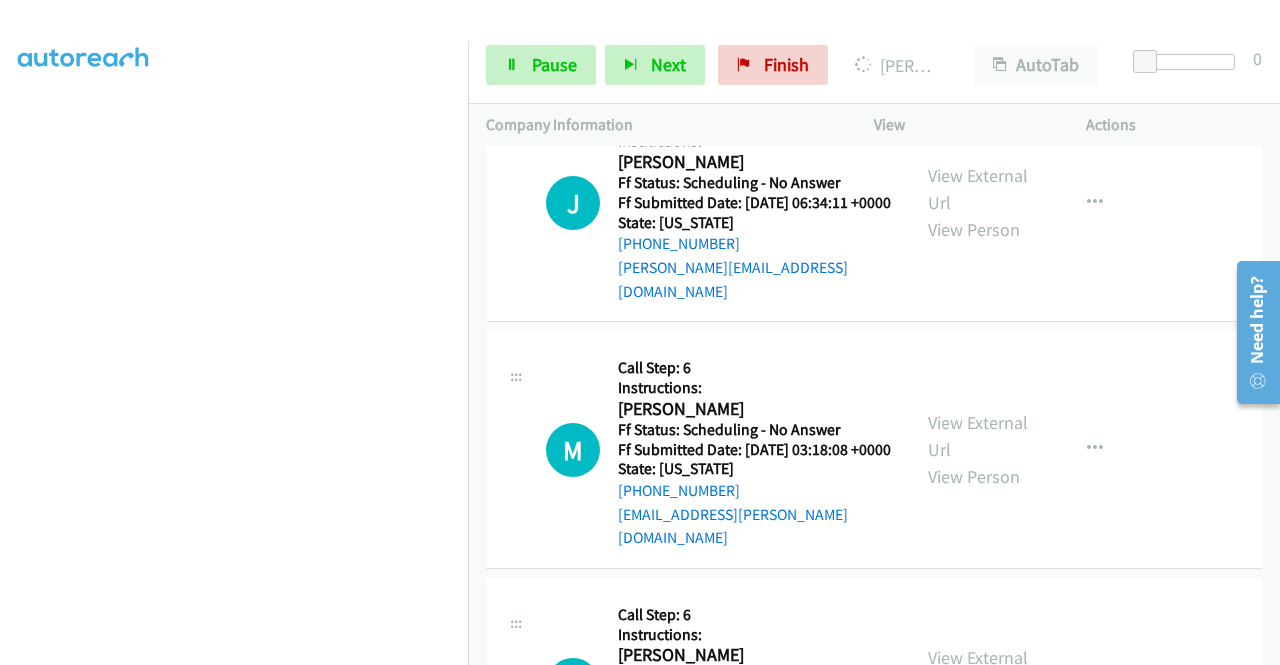 scroll, scrollTop: 5526, scrollLeft: 0, axis: vertical 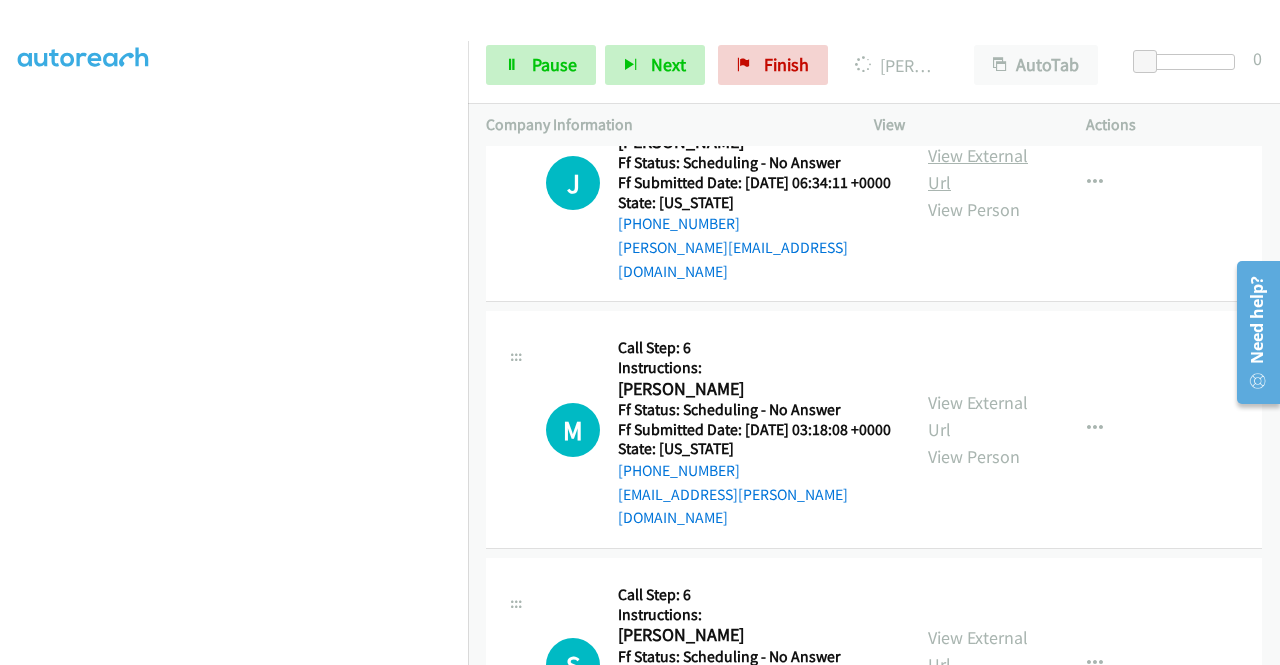click on "View External Url" at bounding box center (978, 169) 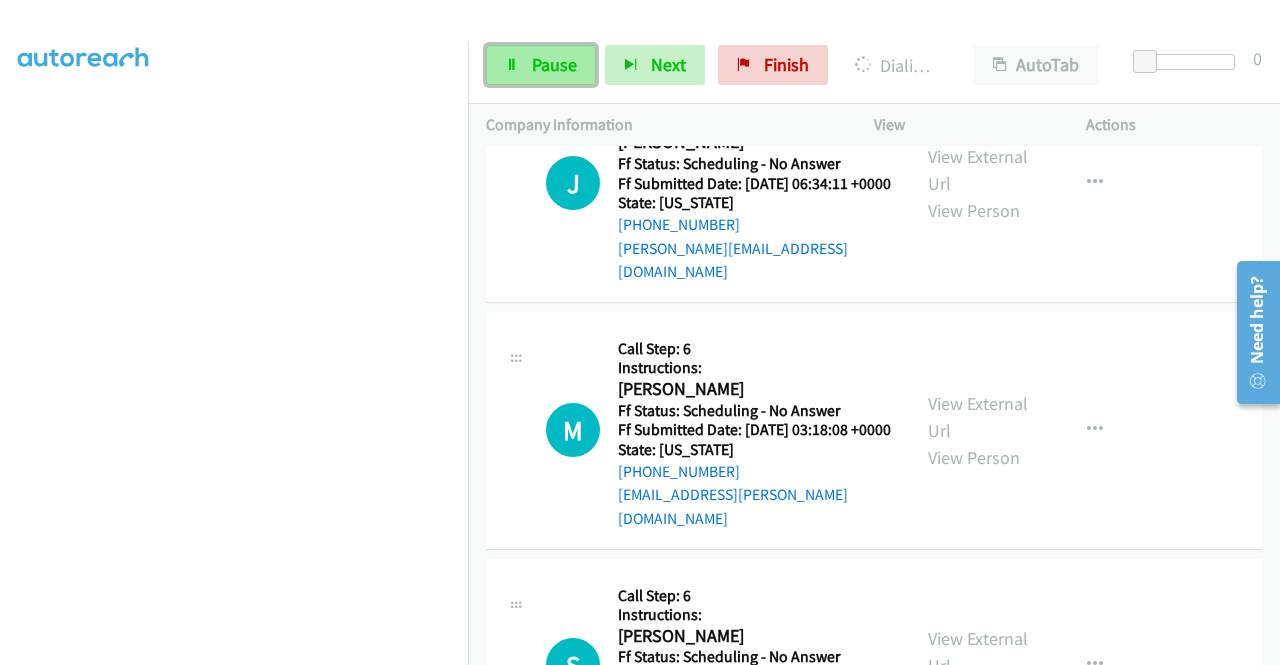 click on "Pause" at bounding box center [554, 64] 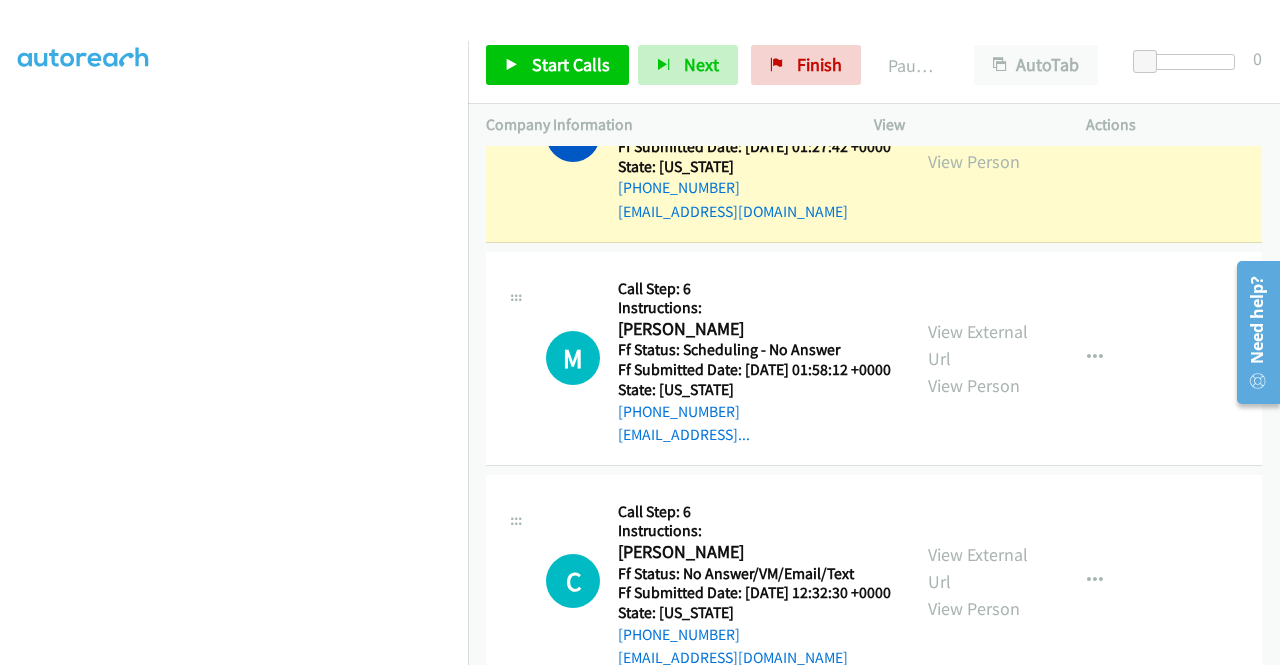 scroll, scrollTop: 4768, scrollLeft: 0, axis: vertical 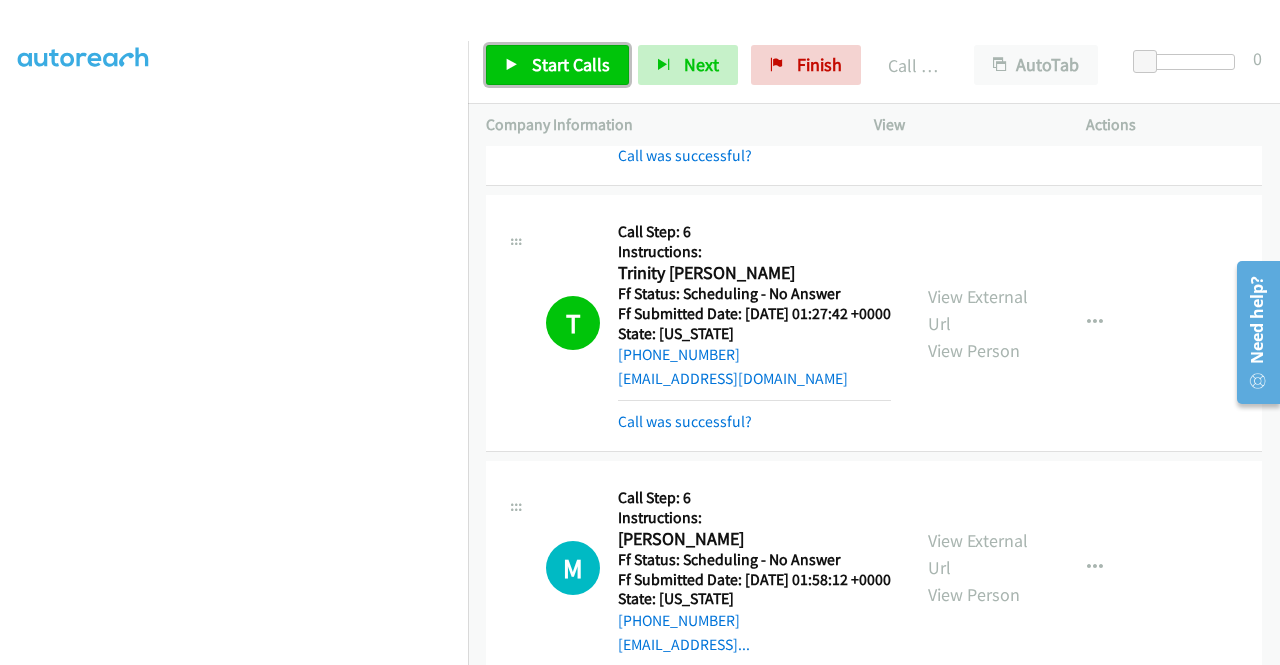 click on "Start Calls" at bounding box center (571, 64) 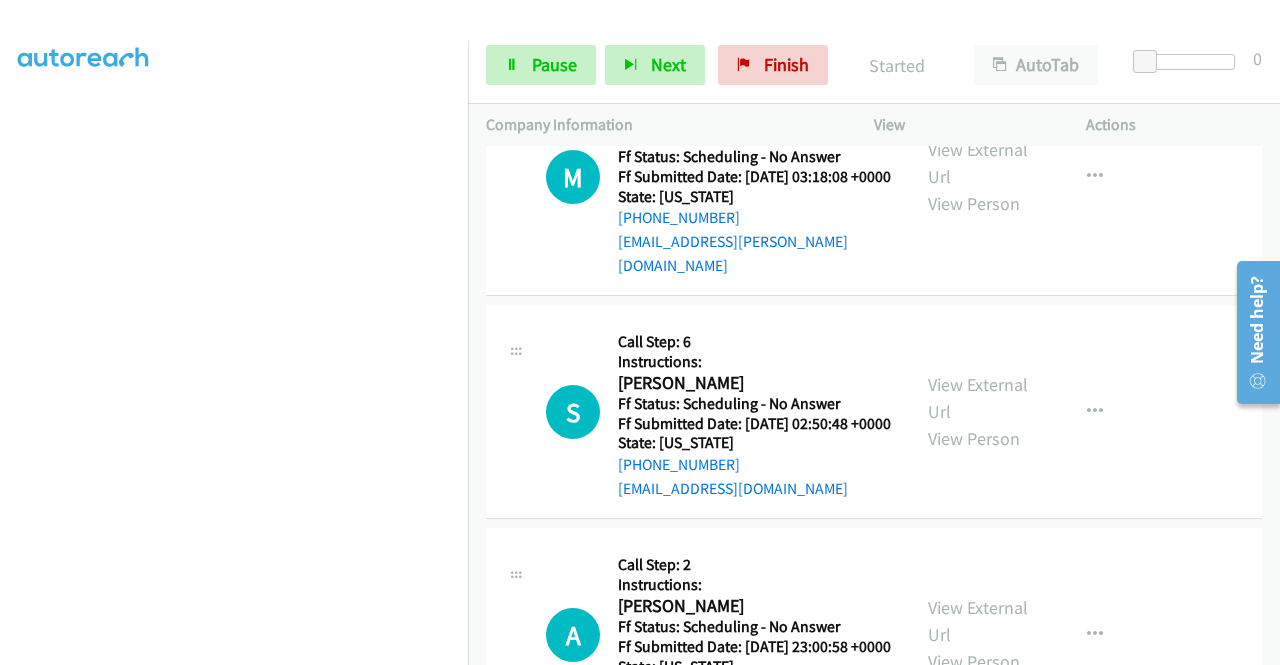 scroll, scrollTop: 5868, scrollLeft: 0, axis: vertical 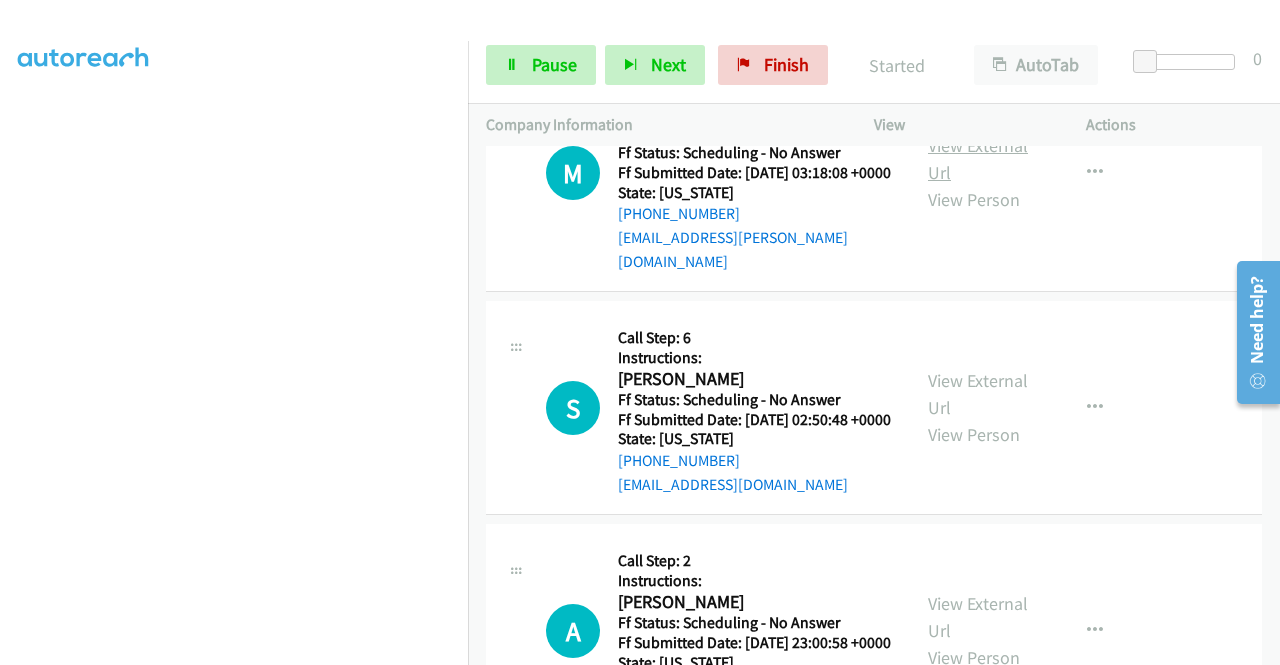 click on "View External Url" at bounding box center (978, 159) 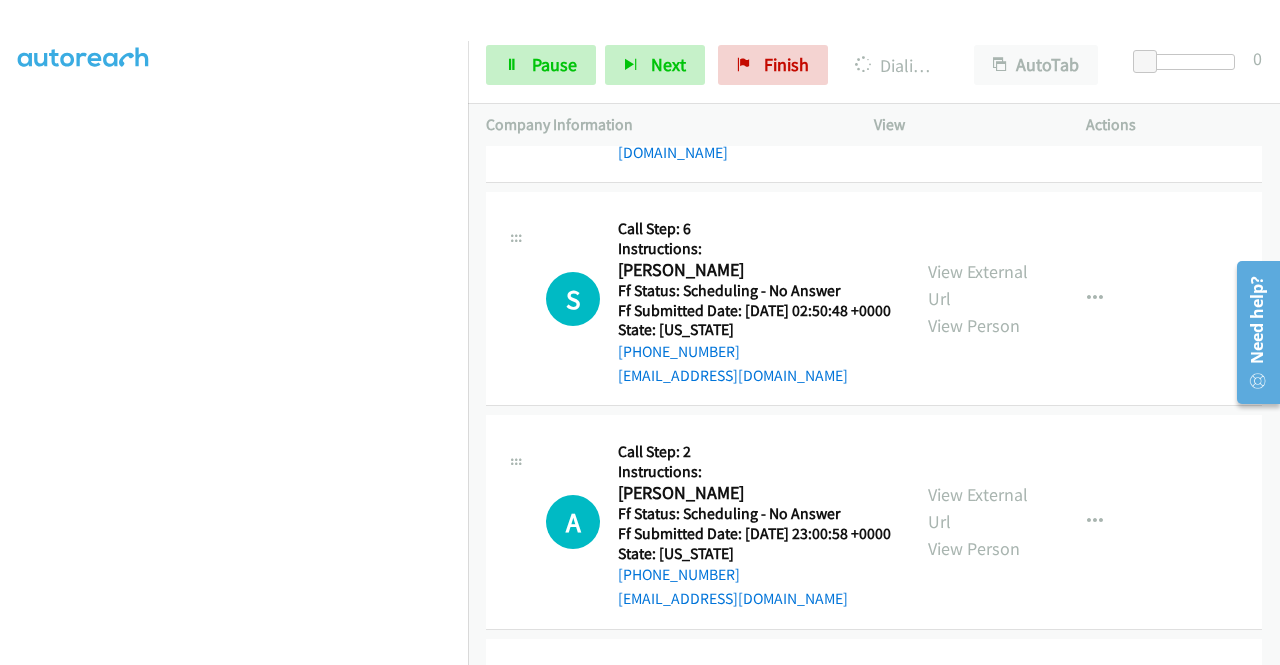 scroll, scrollTop: 6068, scrollLeft: 0, axis: vertical 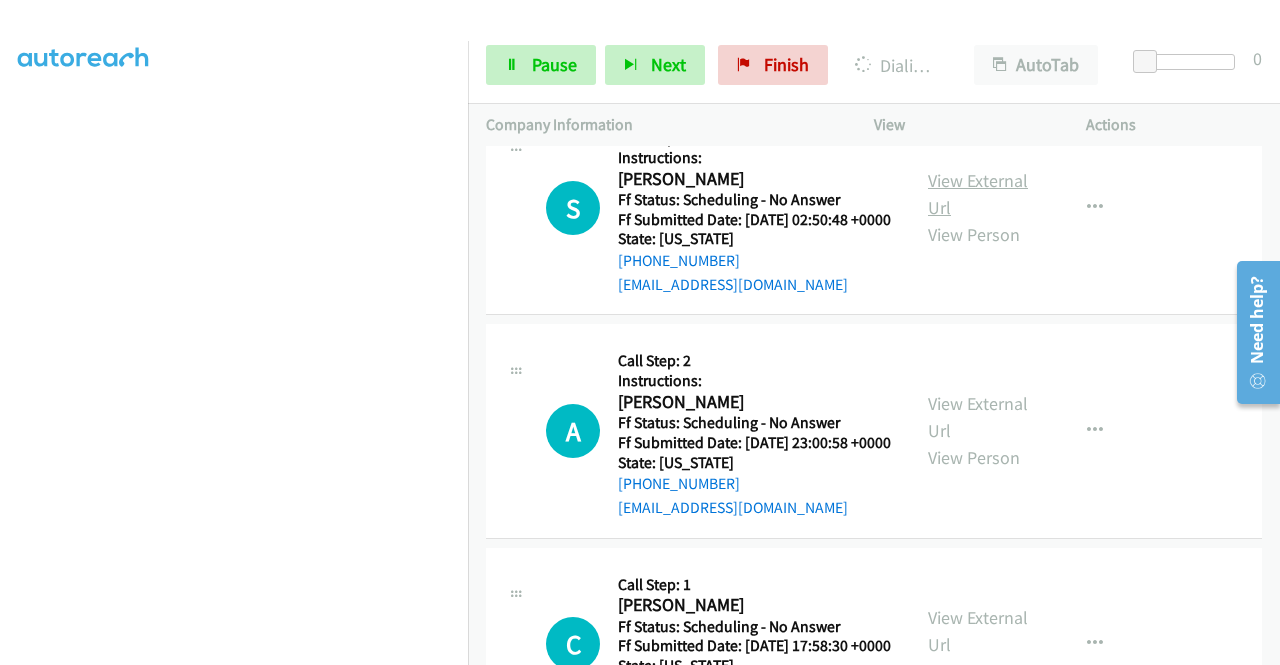 click on "View External Url" at bounding box center [978, 194] 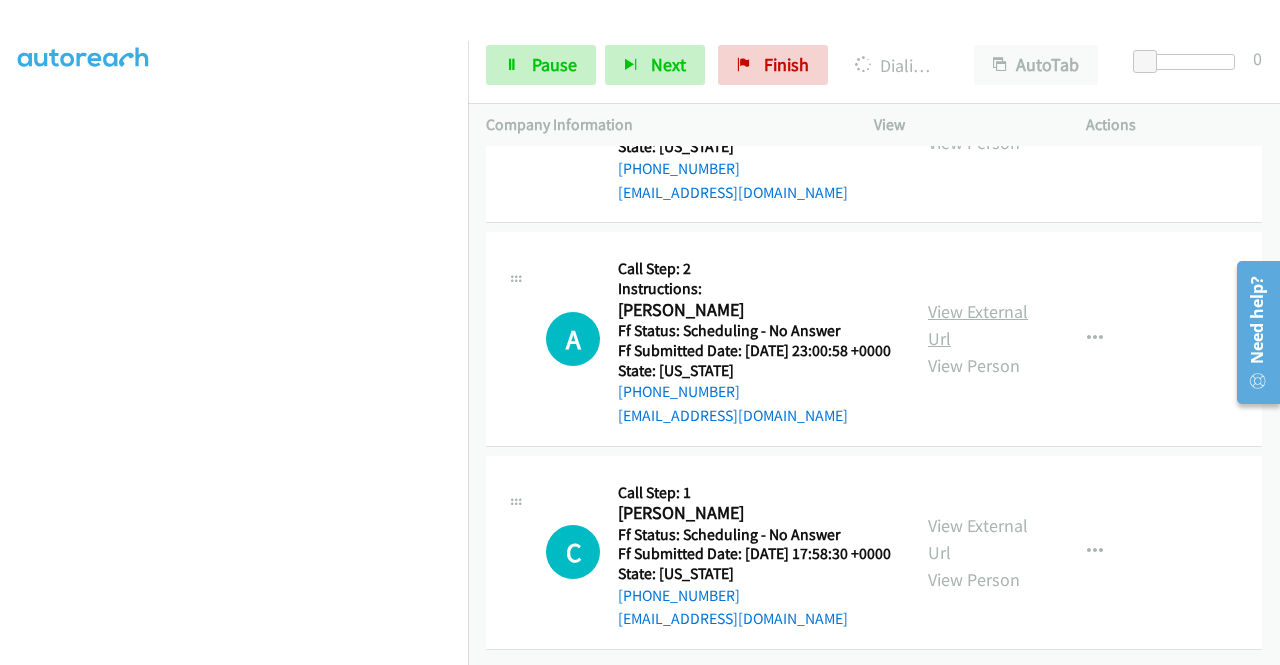 scroll, scrollTop: 6268, scrollLeft: 0, axis: vertical 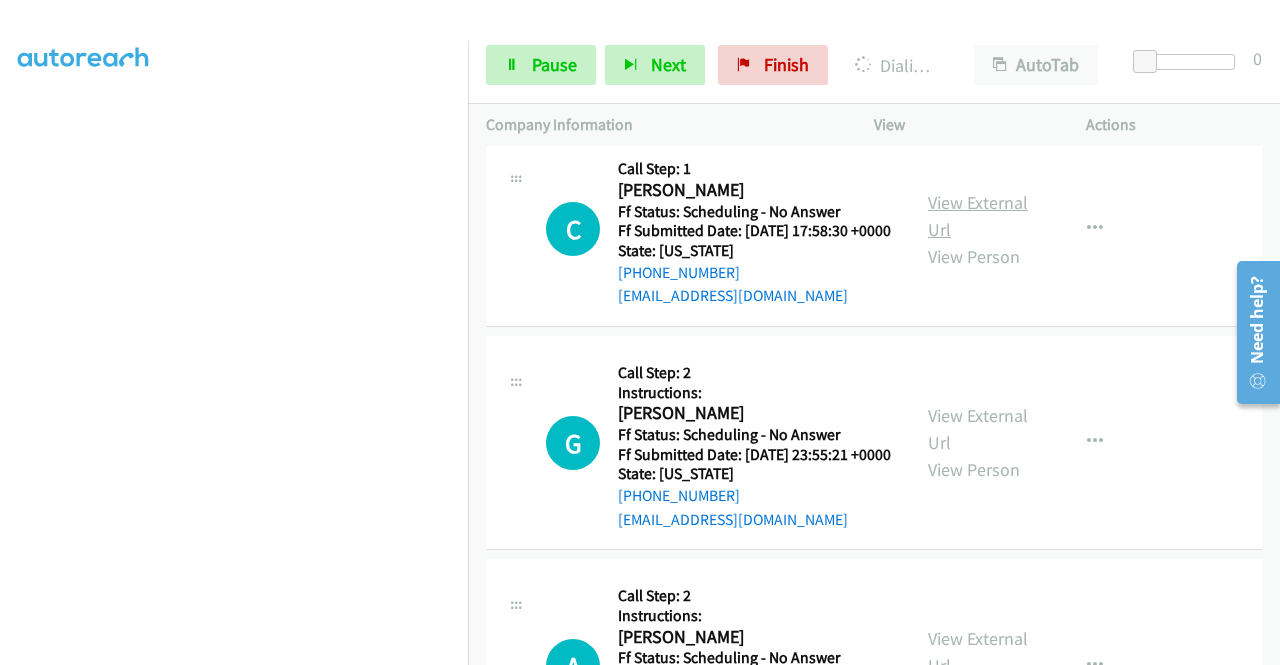 click on "View External Url" at bounding box center (978, 216) 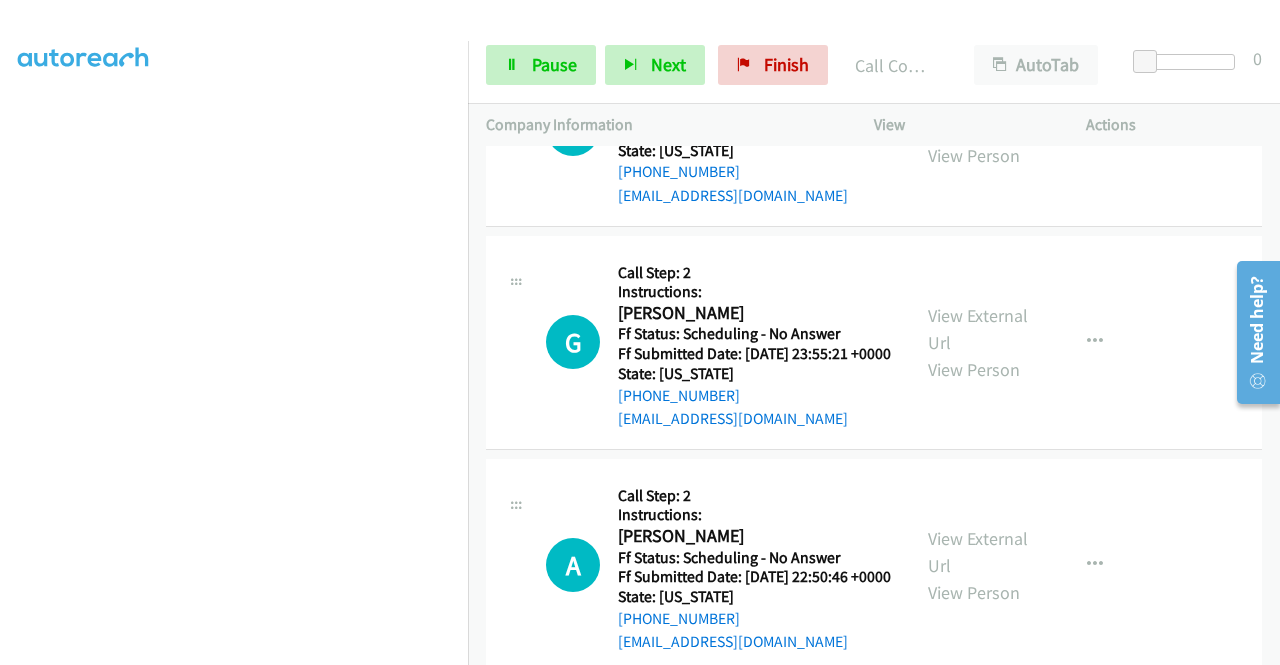 scroll, scrollTop: 6853, scrollLeft: 0, axis: vertical 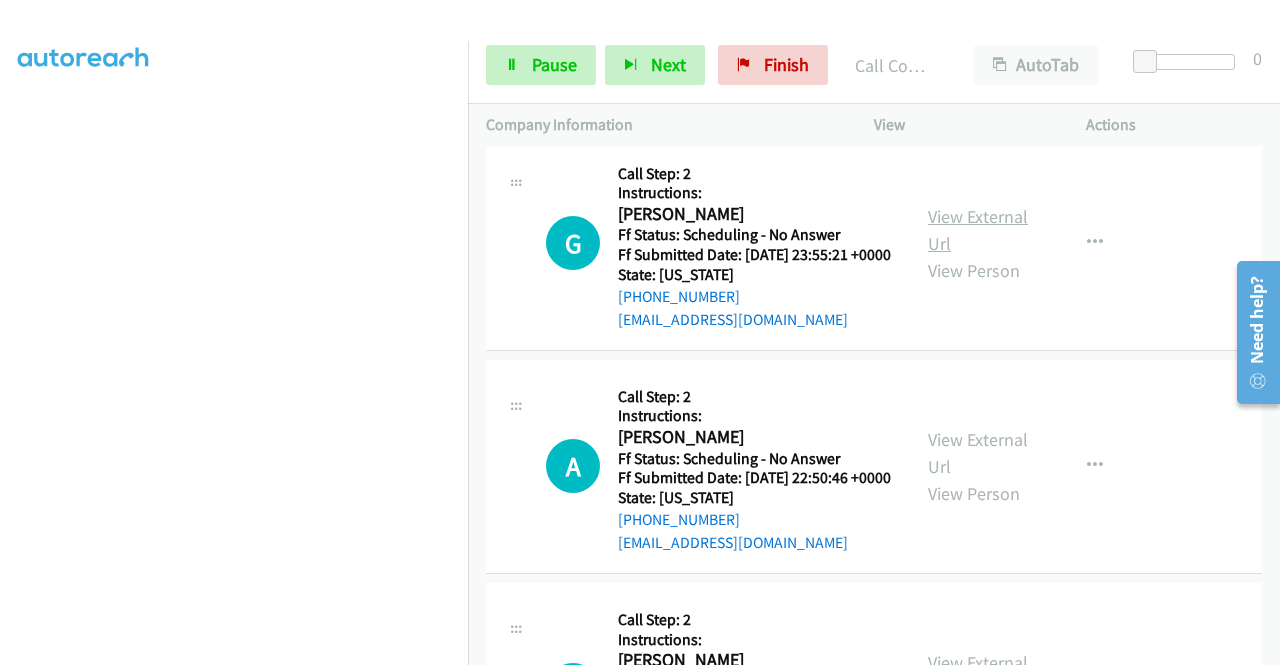 click on "View External Url" at bounding box center (978, 230) 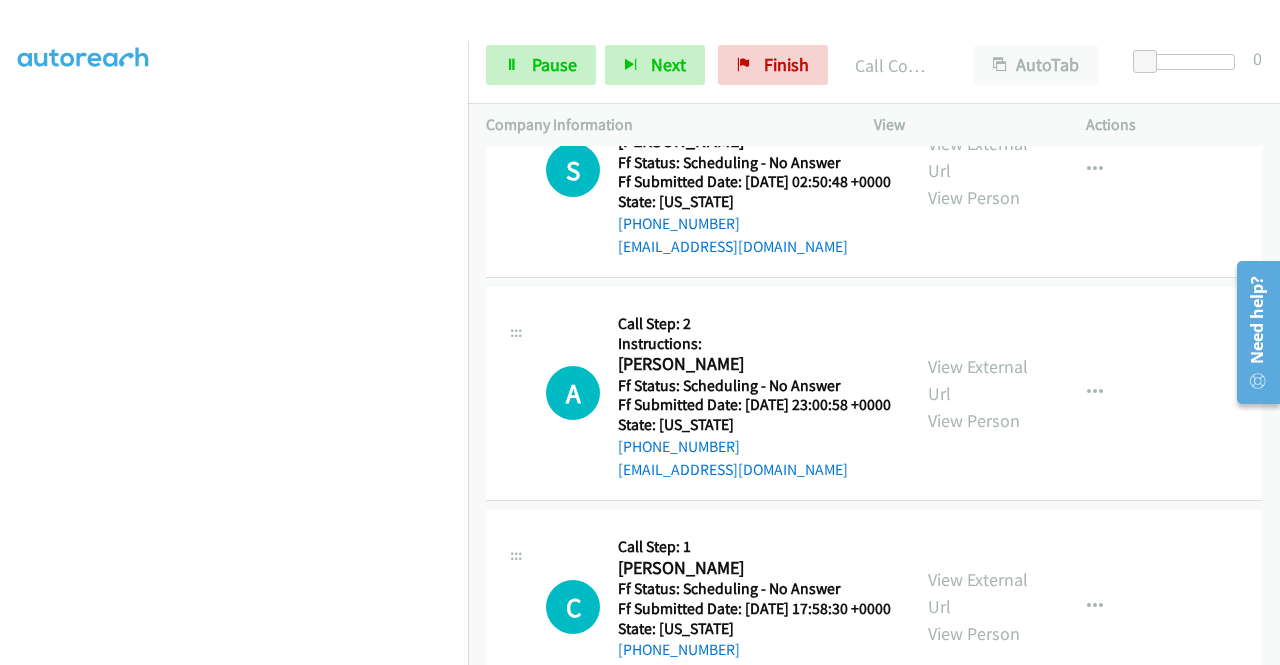 scroll, scrollTop: 6153, scrollLeft: 0, axis: vertical 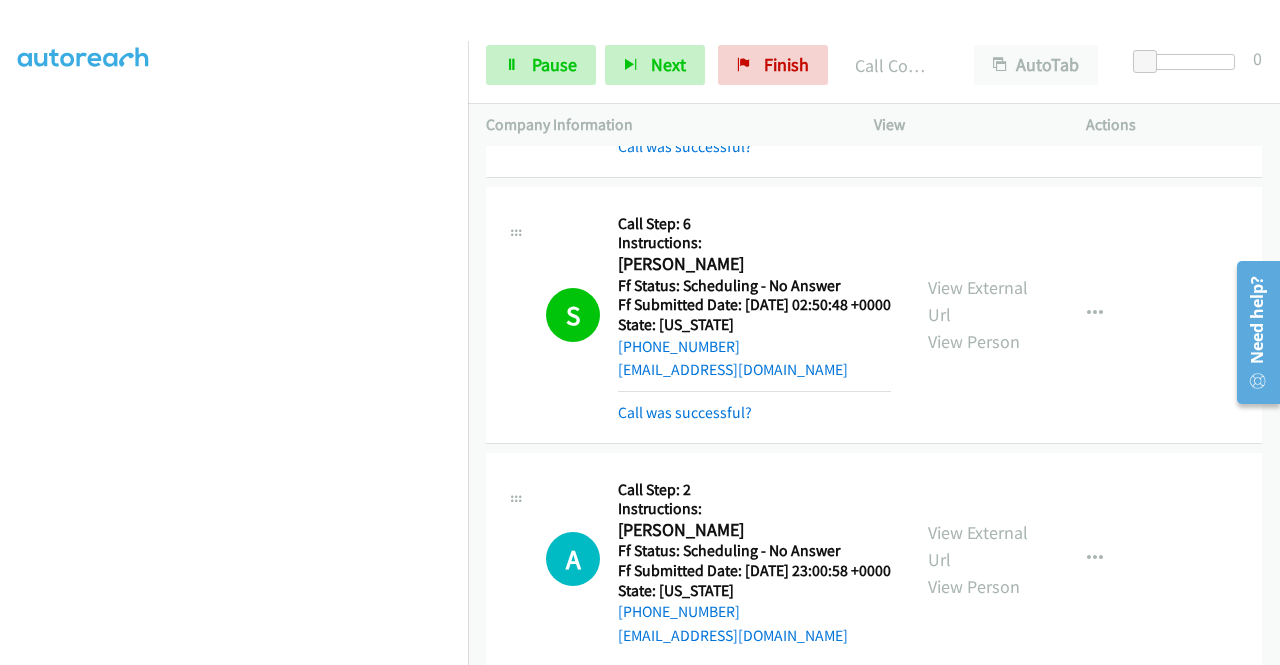 click on "S
Callback Scheduled
Call Step: 6
Instructions:
Soheila Aghachi
America/Los_Angeles
Ff Status: Scheduling - No Answer
Ff Submitted Date: 2025-07-14 02:50:48 +0000
State: California
+1 310-592-6389
soheilaaghachi@msn.com
Call was successful?
View External Url
View Person
View External Url
Email
Schedule/Manage Callback
Skip Call
Add to do not call list" at bounding box center (874, 315) 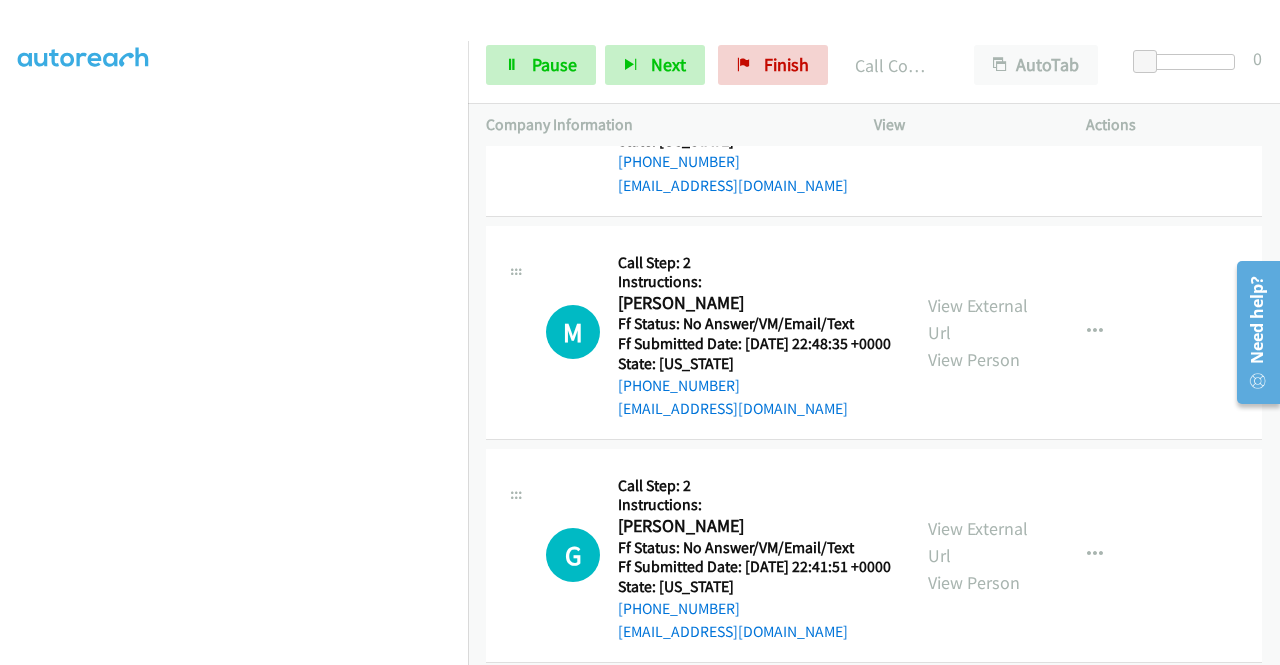 click on "View External Url" at bounding box center (978, 95) 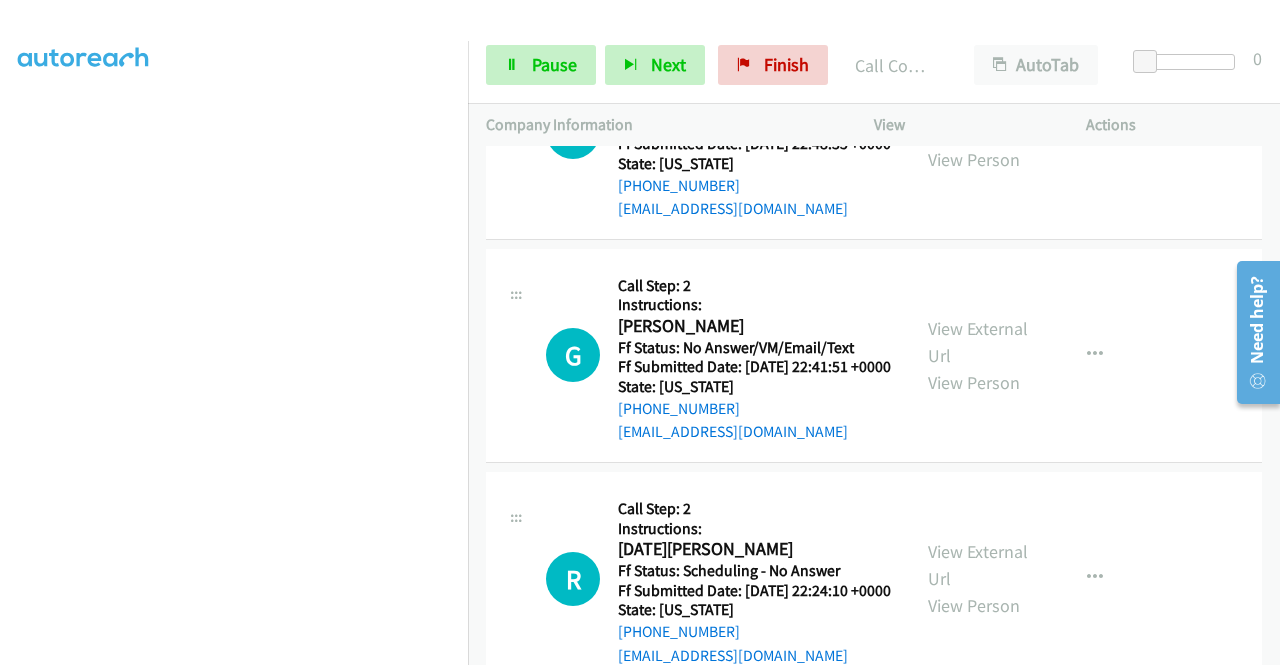 click on "View External Url" at bounding box center [978, 119] 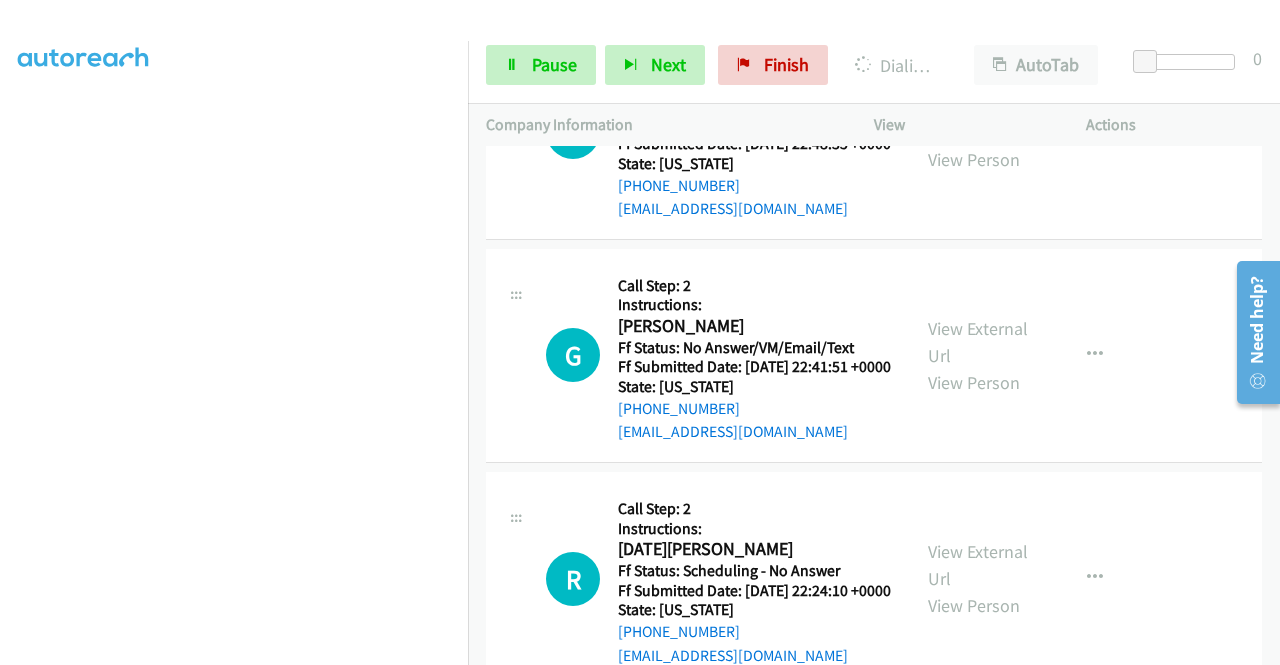scroll, scrollTop: 7653, scrollLeft: 0, axis: vertical 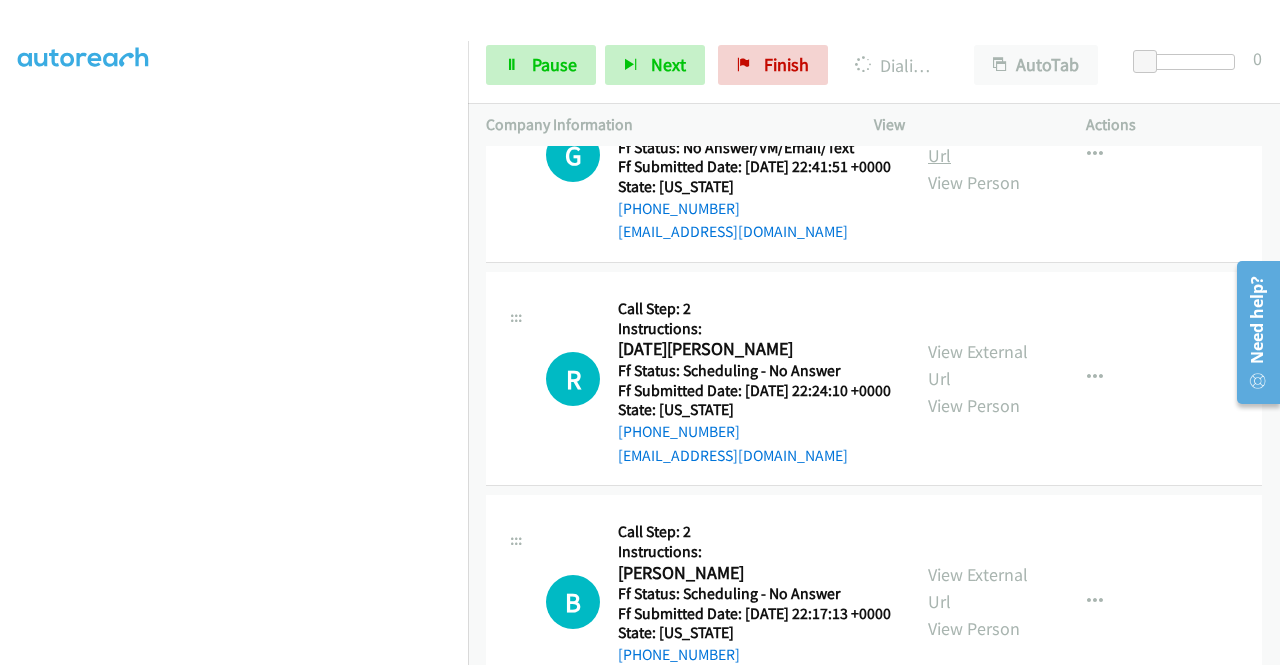 click on "View External Url" at bounding box center (978, 142) 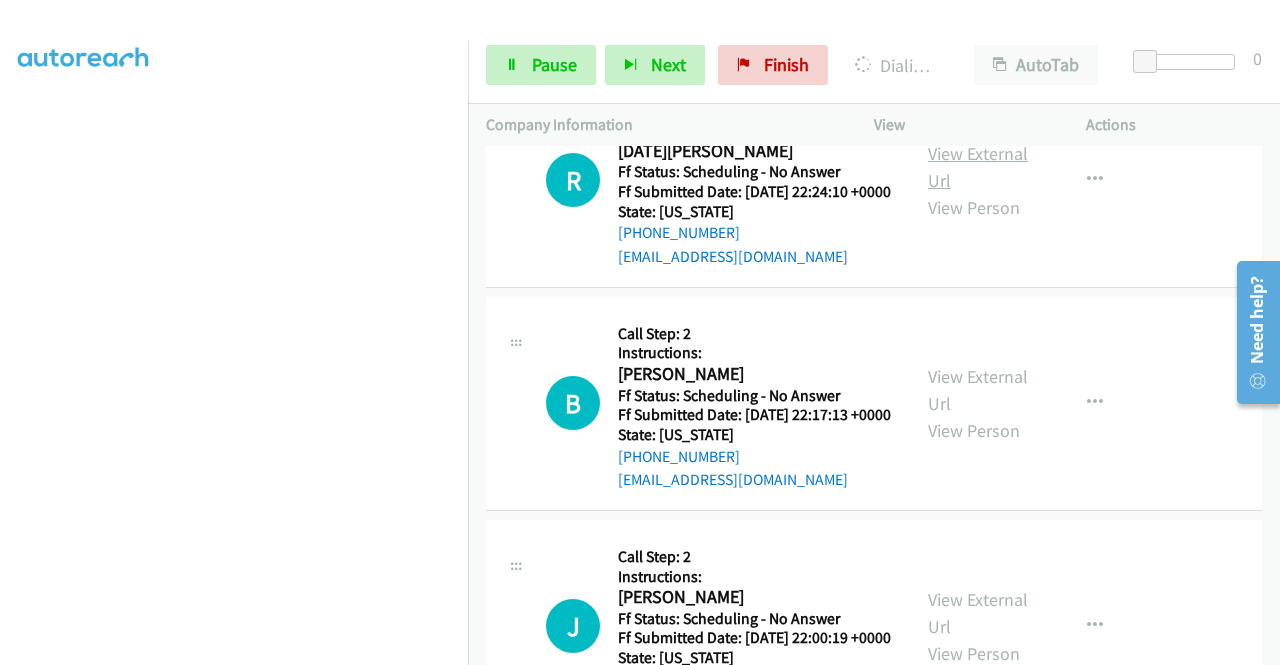scroll, scrollTop: 8153, scrollLeft: 0, axis: vertical 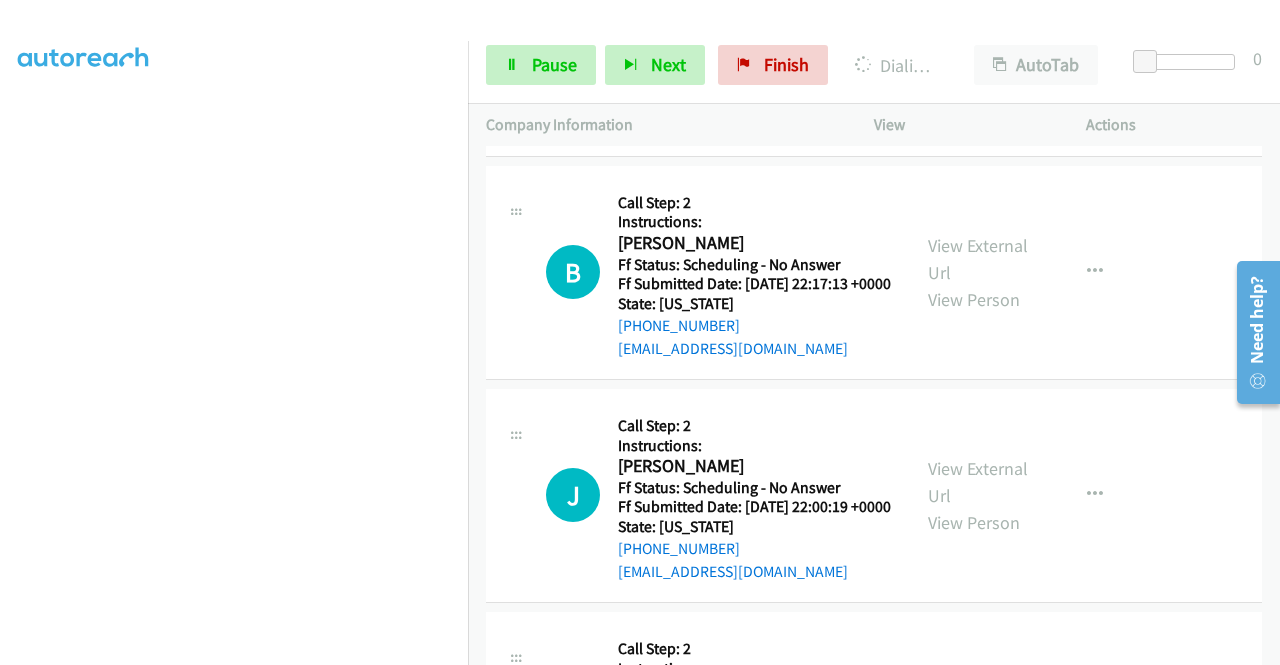 click on "View External Url" at bounding box center (978, 36) 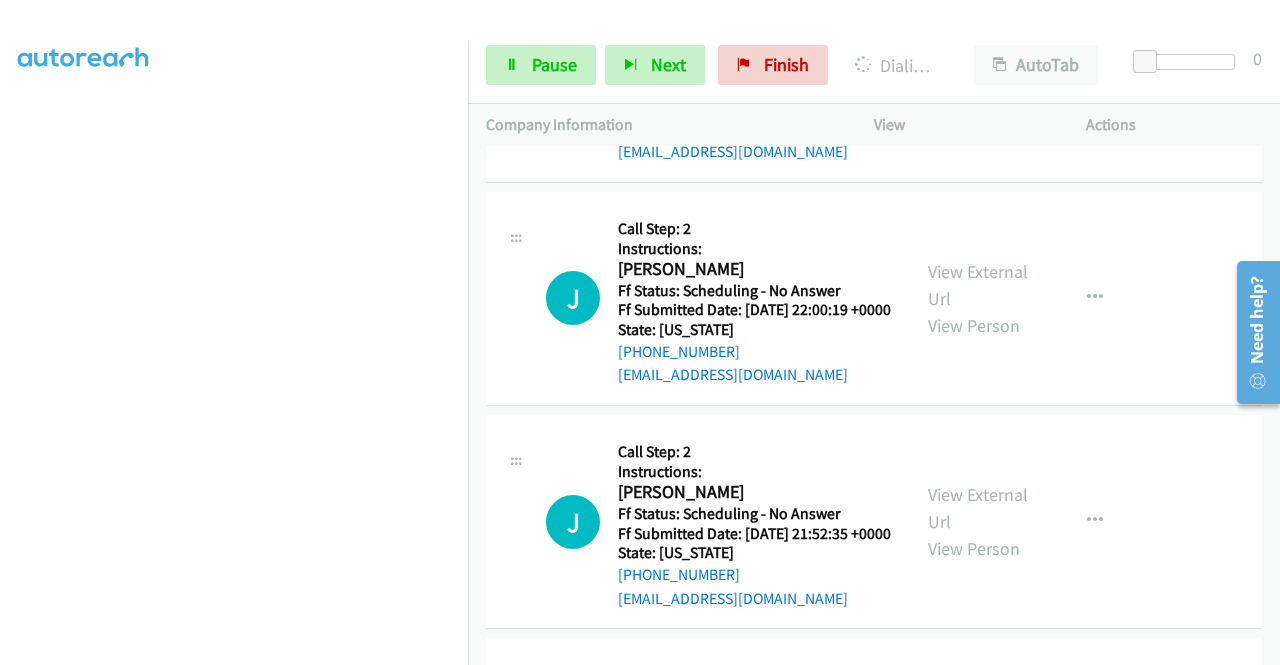 scroll, scrollTop: 8353, scrollLeft: 0, axis: vertical 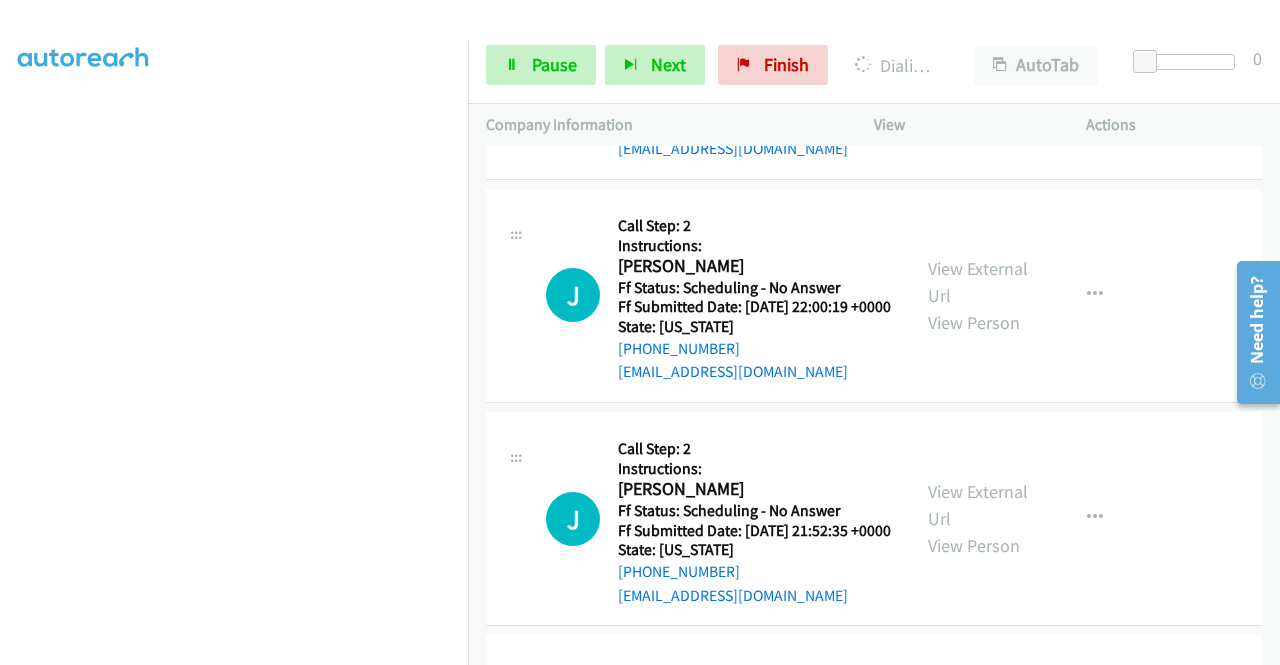 click on "View External Url" at bounding box center [978, 59] 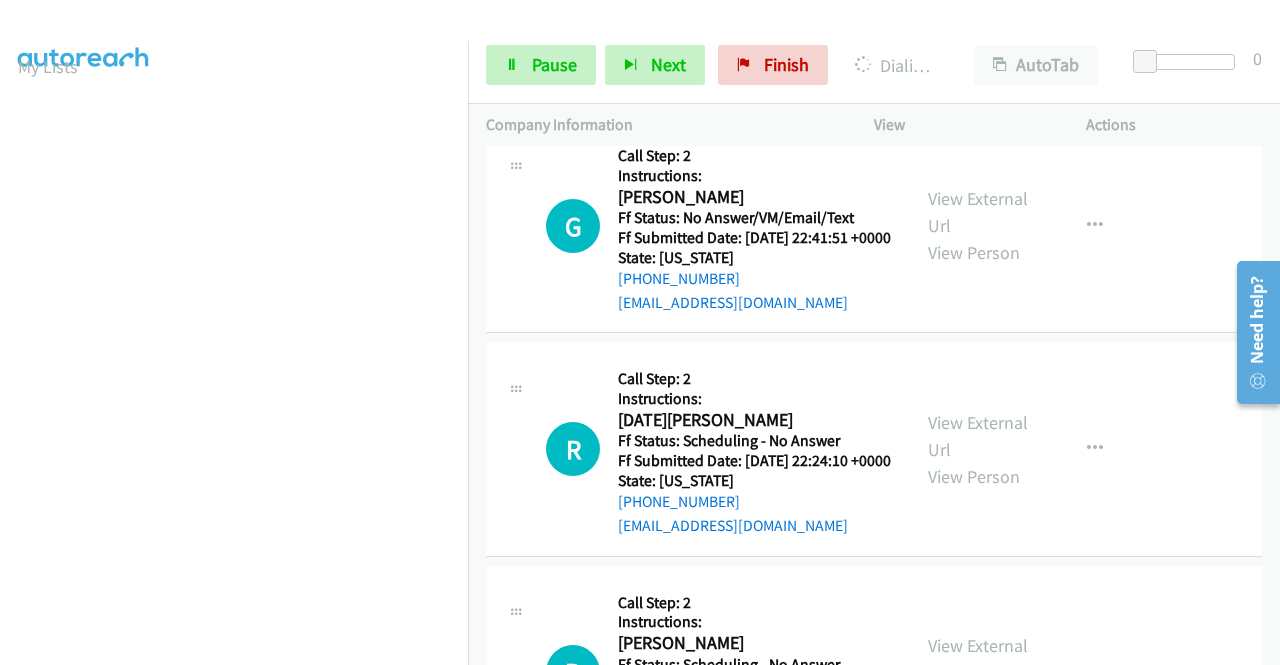 scroll, scrollTop: 7653, scrollLeft: 0, axis: vertical 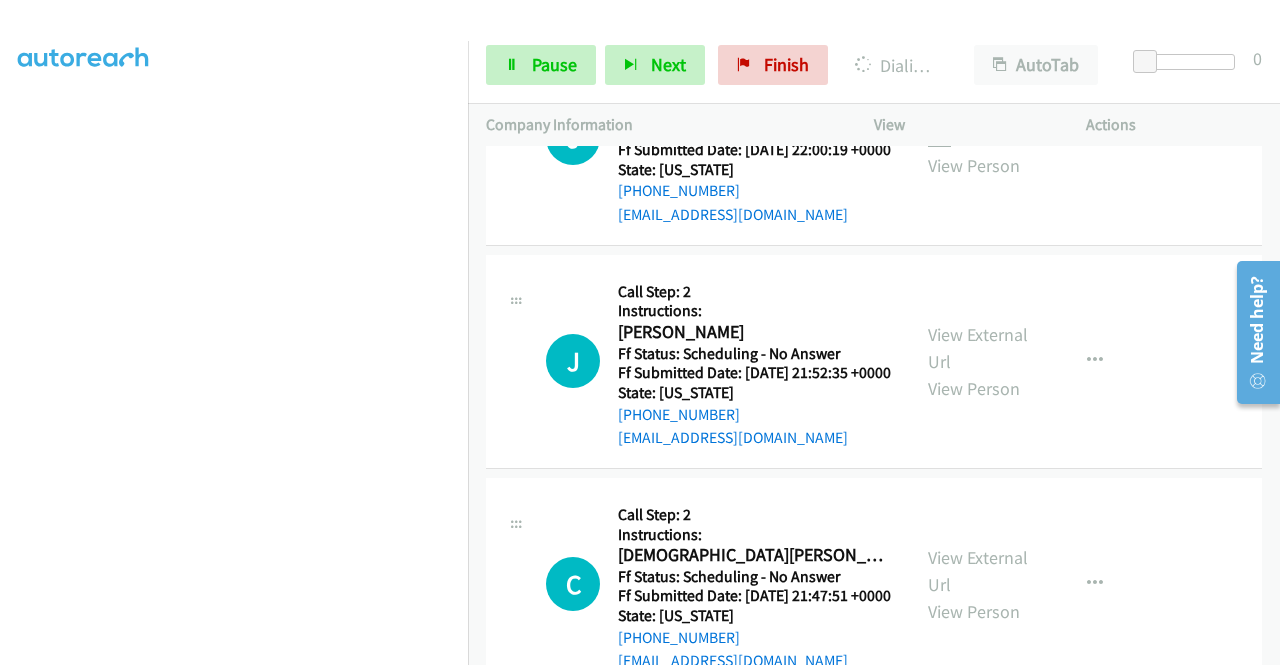 click on "View External Url" at bounding box center [978, 125] 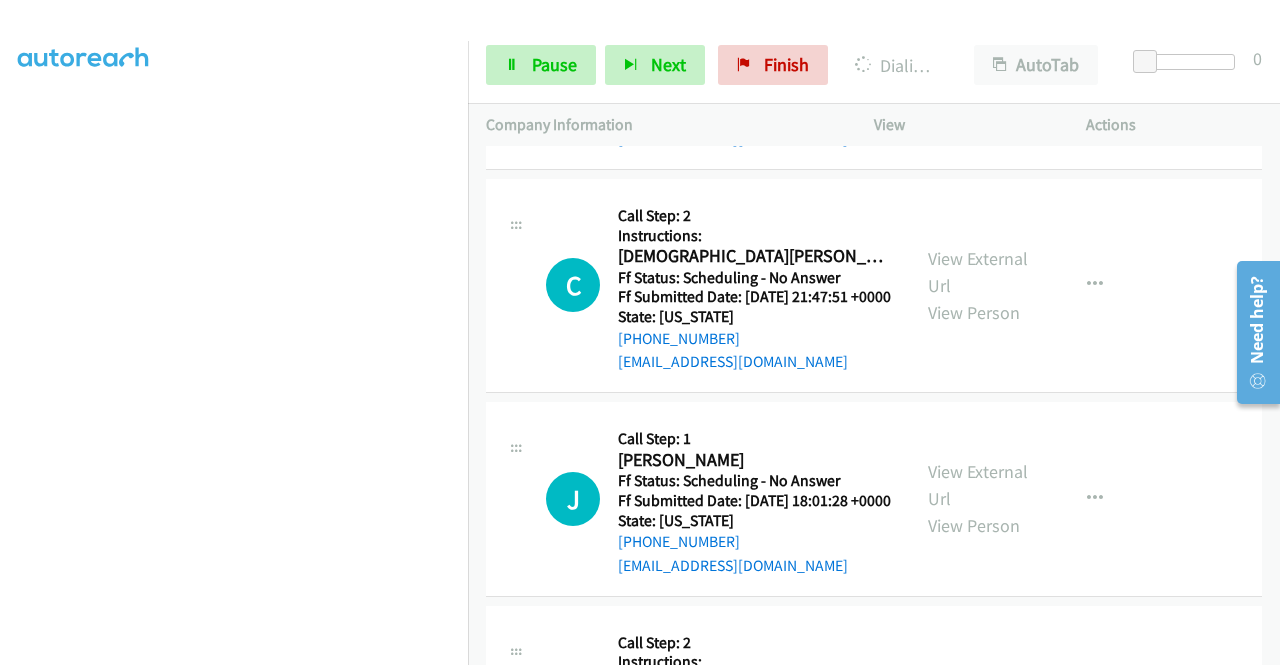 scroll, scrollTop: 8853, scrollLeft: 0, axis: vertical 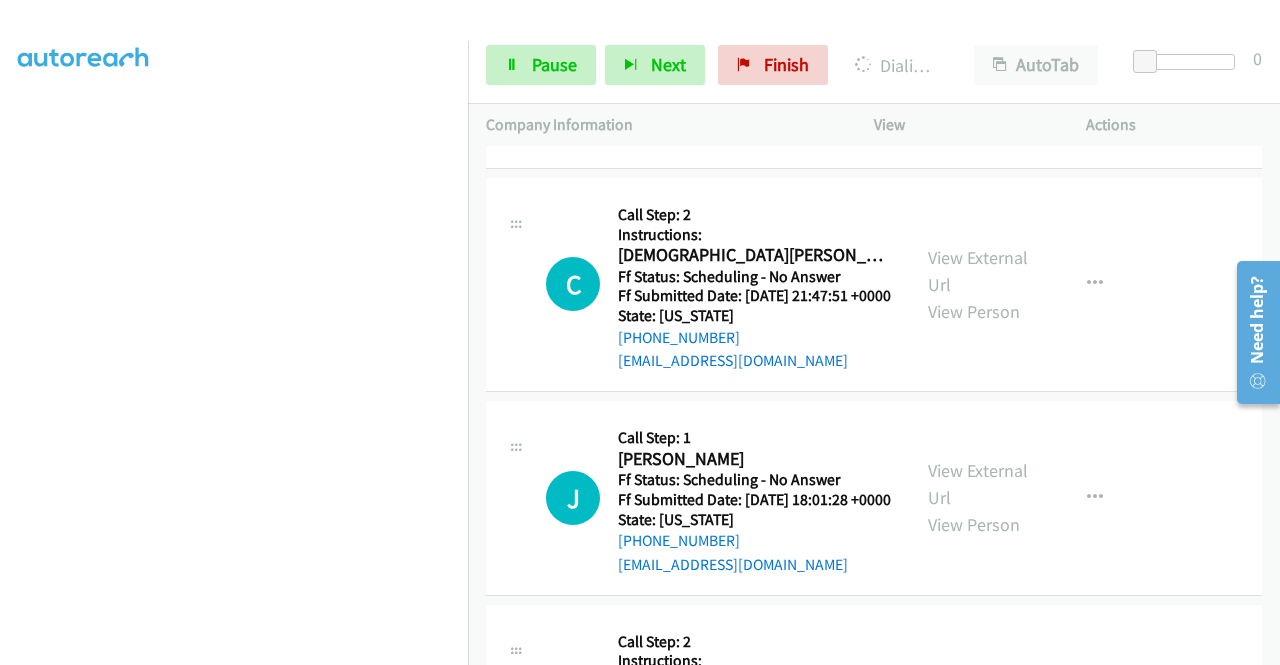 click on "View External Url" at bounding box center [978, 48] 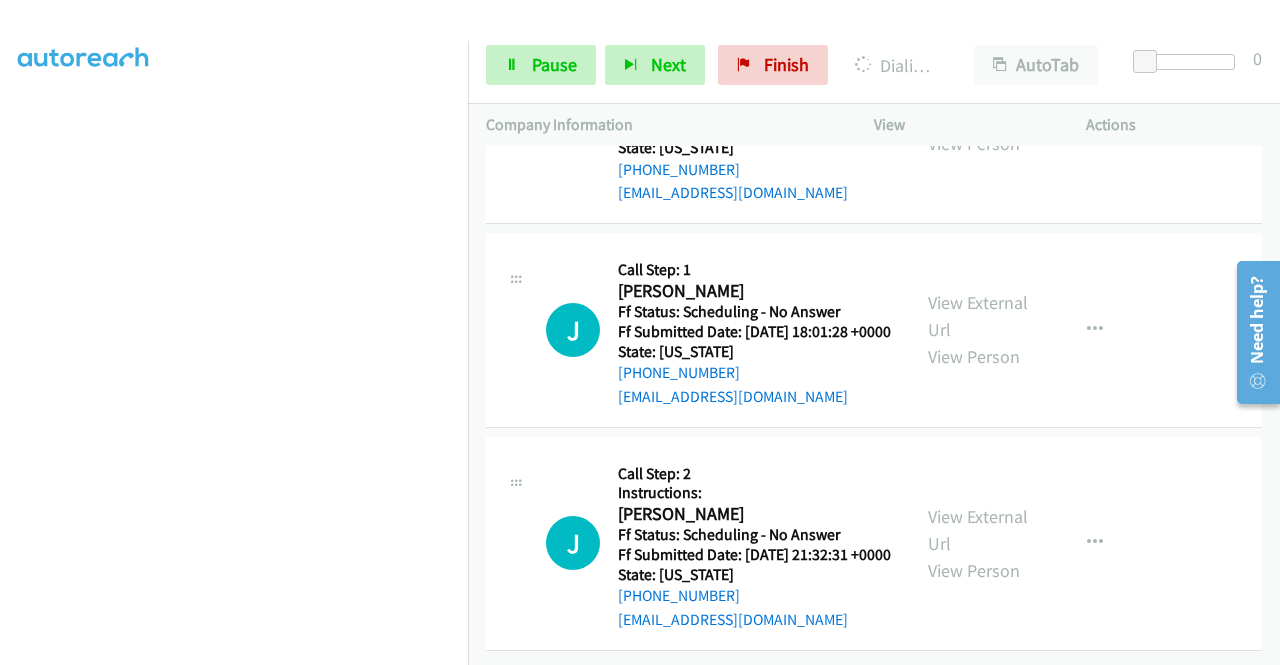 scroll, scrollTop: 9053, scrollLeft: 0, axis: vertical 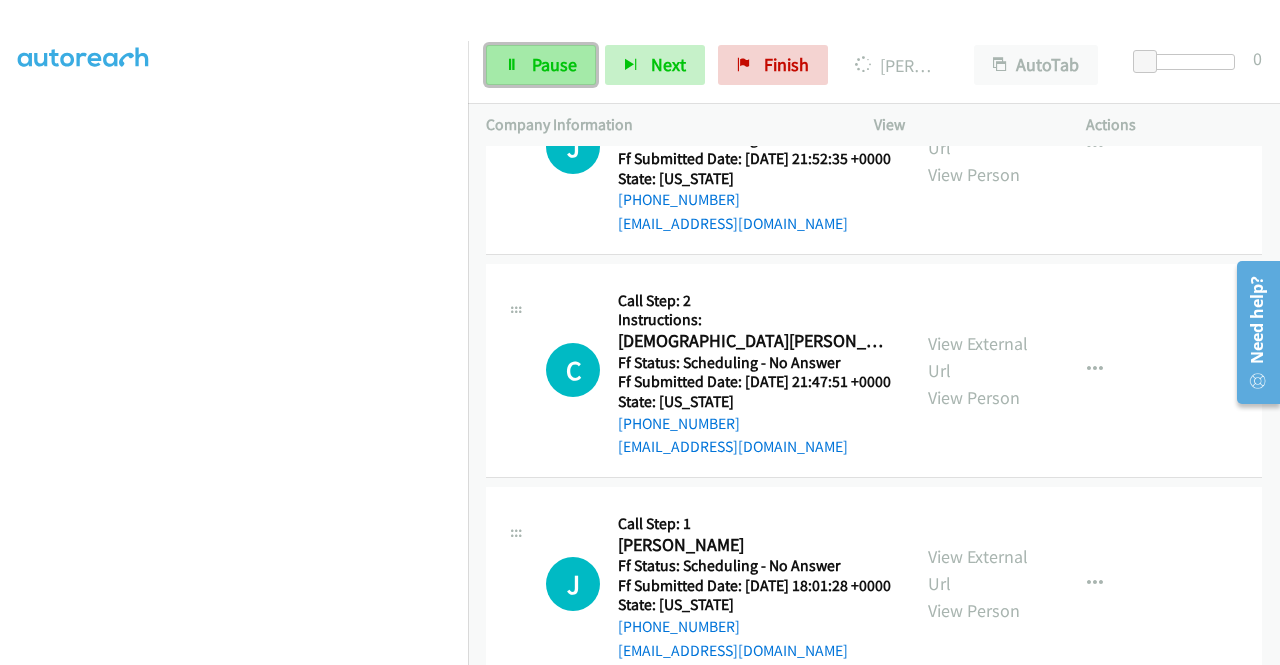 click on "Pause" at bounding box center [541, 65] 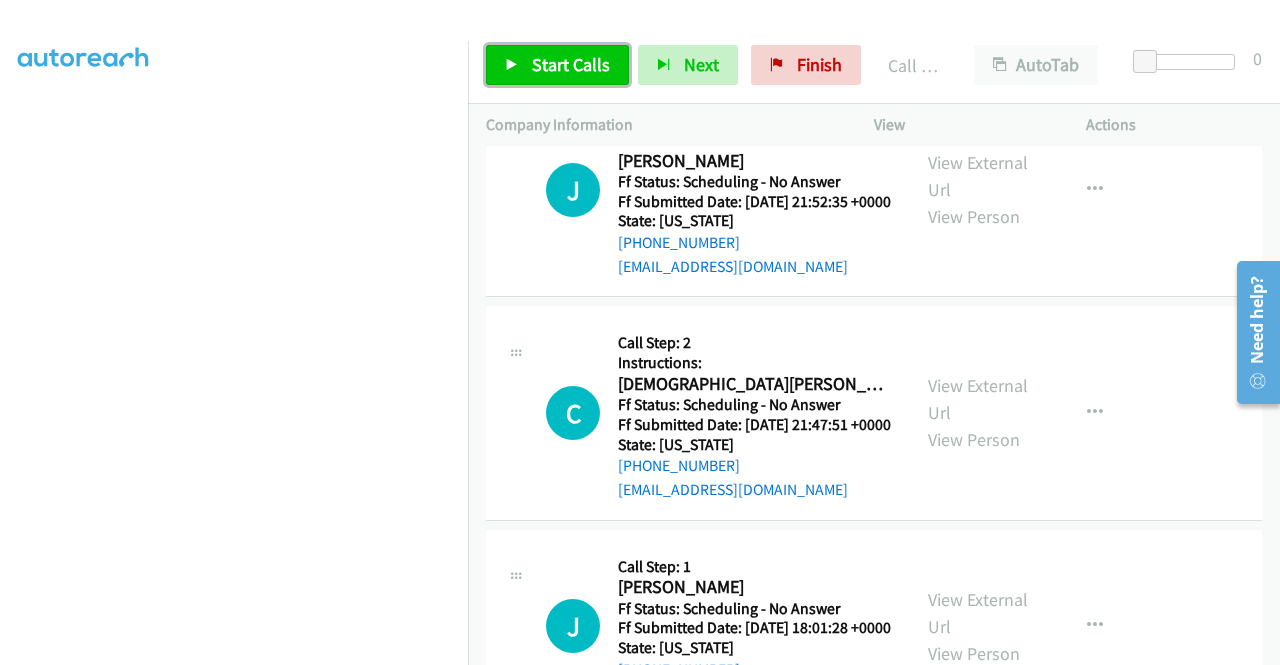 click on "Start Calls" at bounding box center [571, 64] 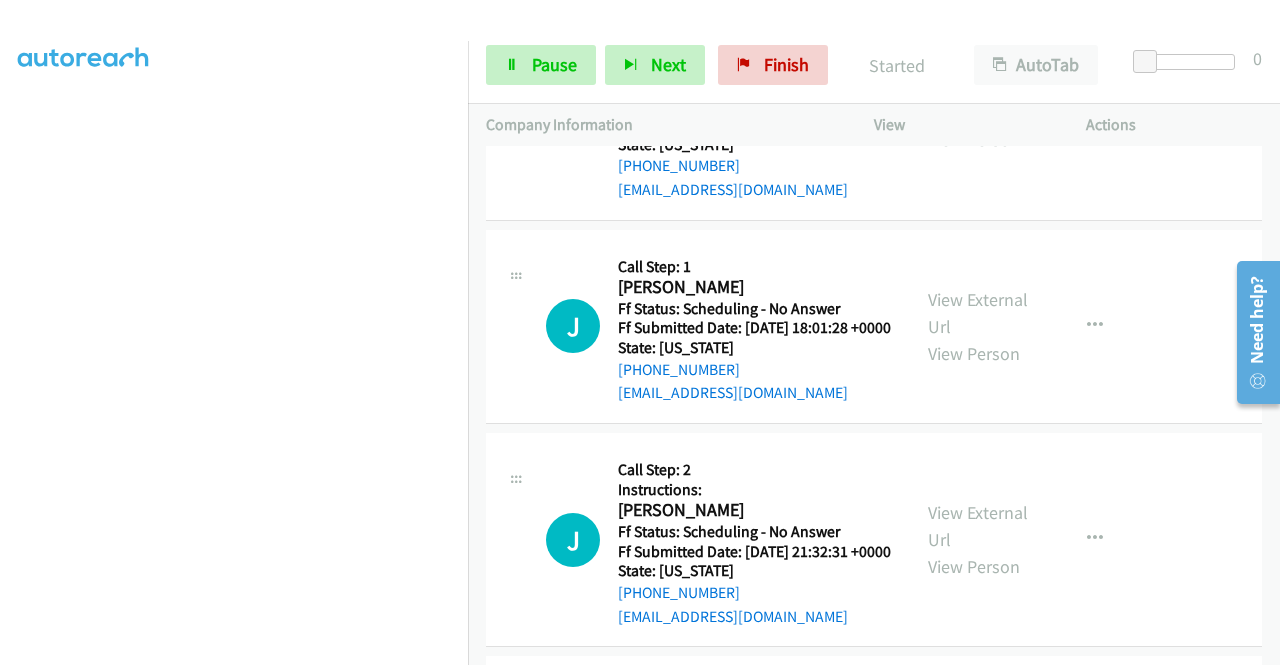 click on "Call was successful?" at bounding box center (685, -257) 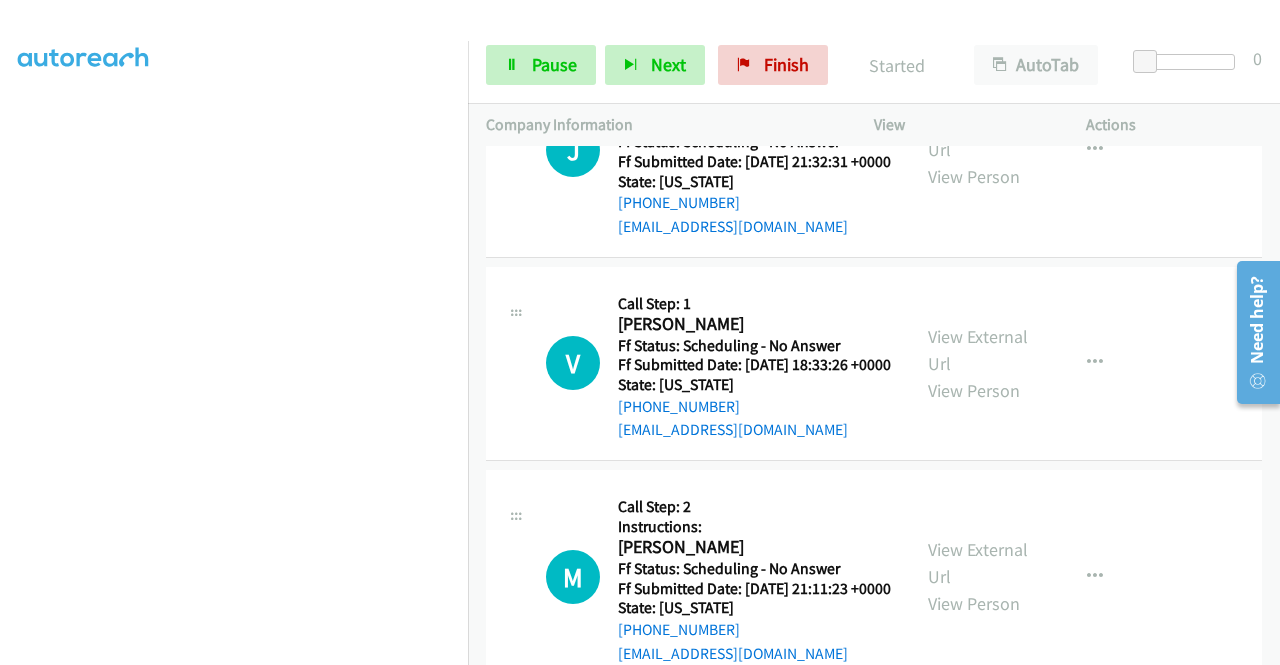 scroll, scrollTop: 9574, scrollLeft: 0, axis: vertical 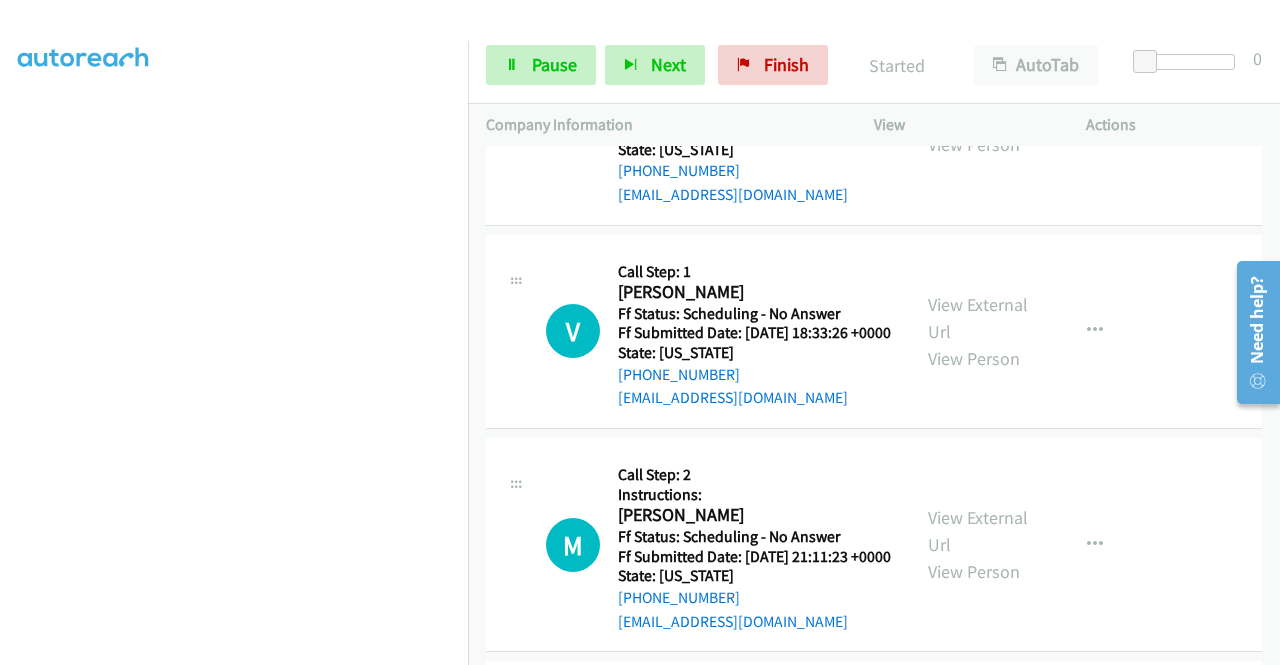 click on "View External Url" at bounding box center [978, -109] 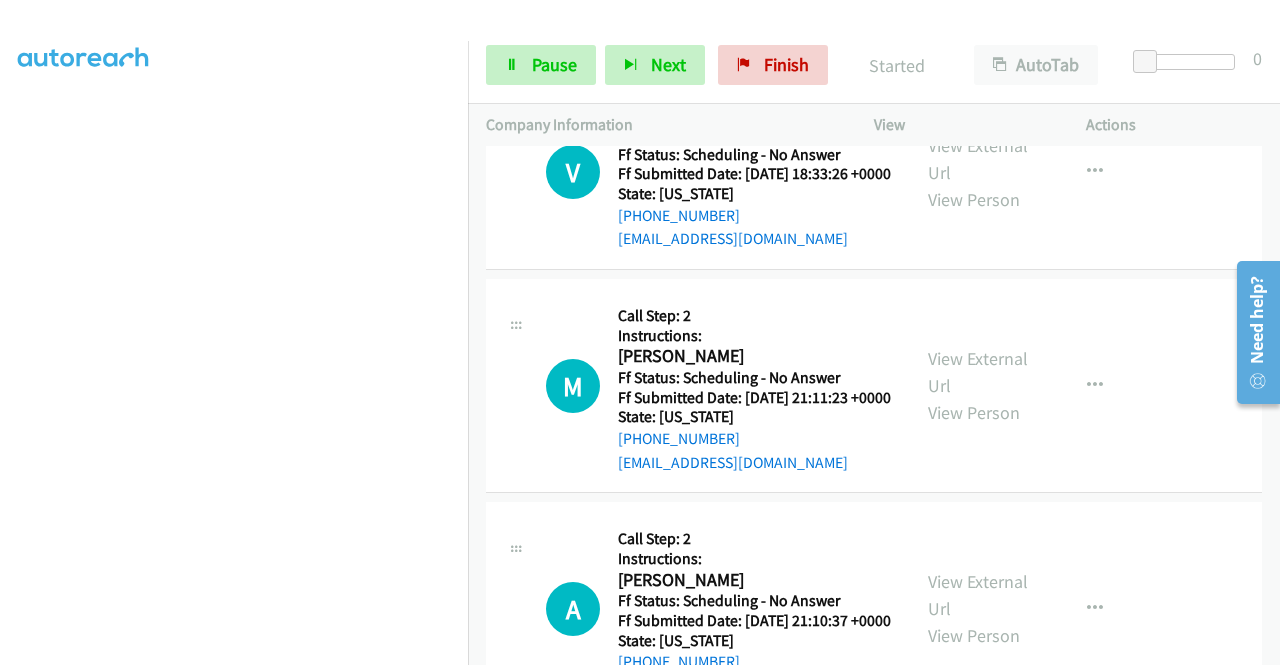 scroll, scrollTop: 9774, scrollLeft: 0, axis: vertical 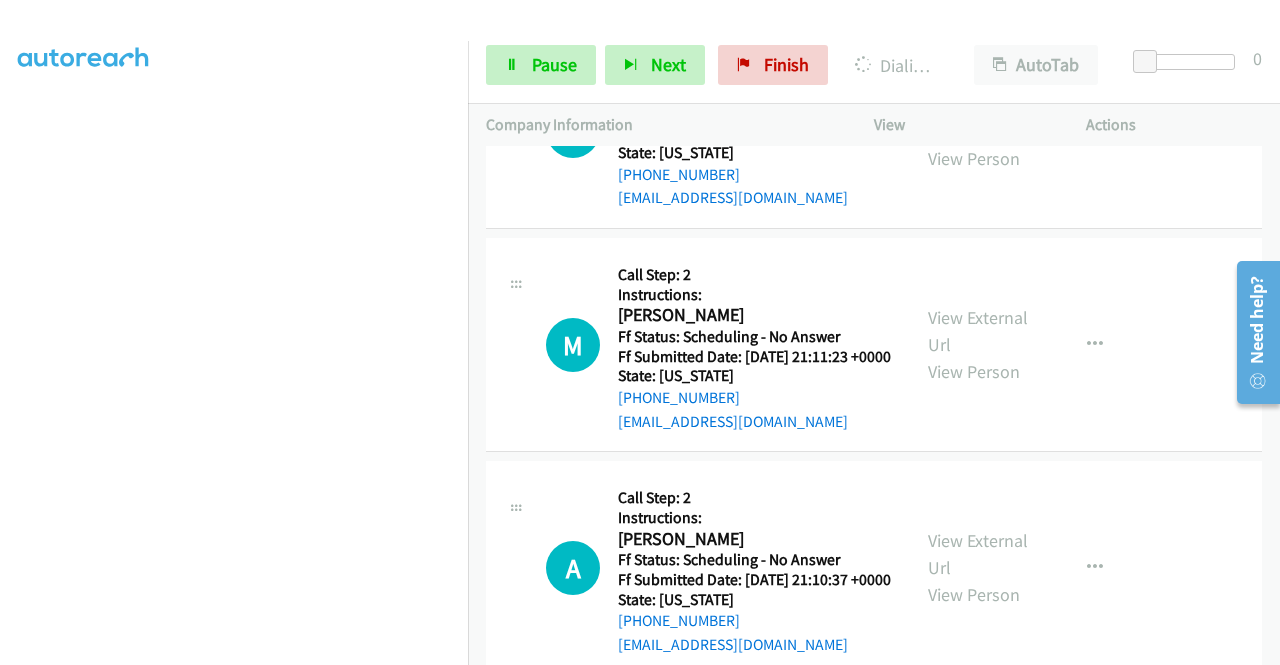 click on "View External Url" at bounding box center [978, -96] 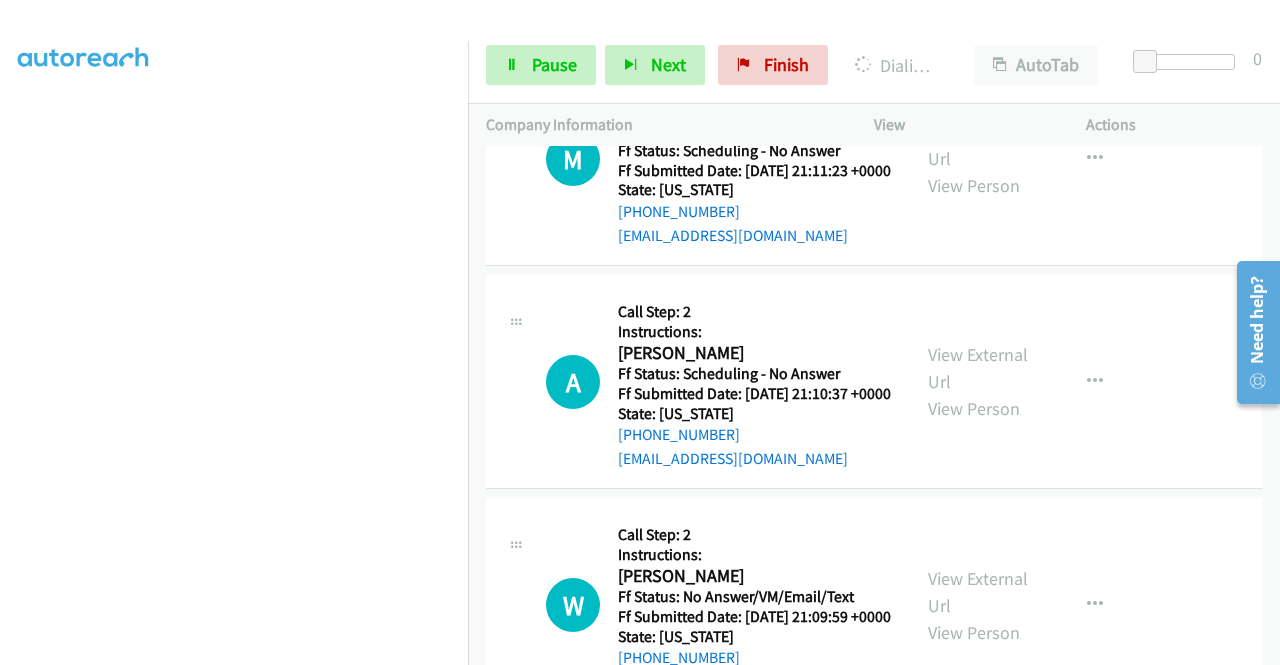 scroll, scrollTop: 9974, scrollLeft: 0, axis: vertical 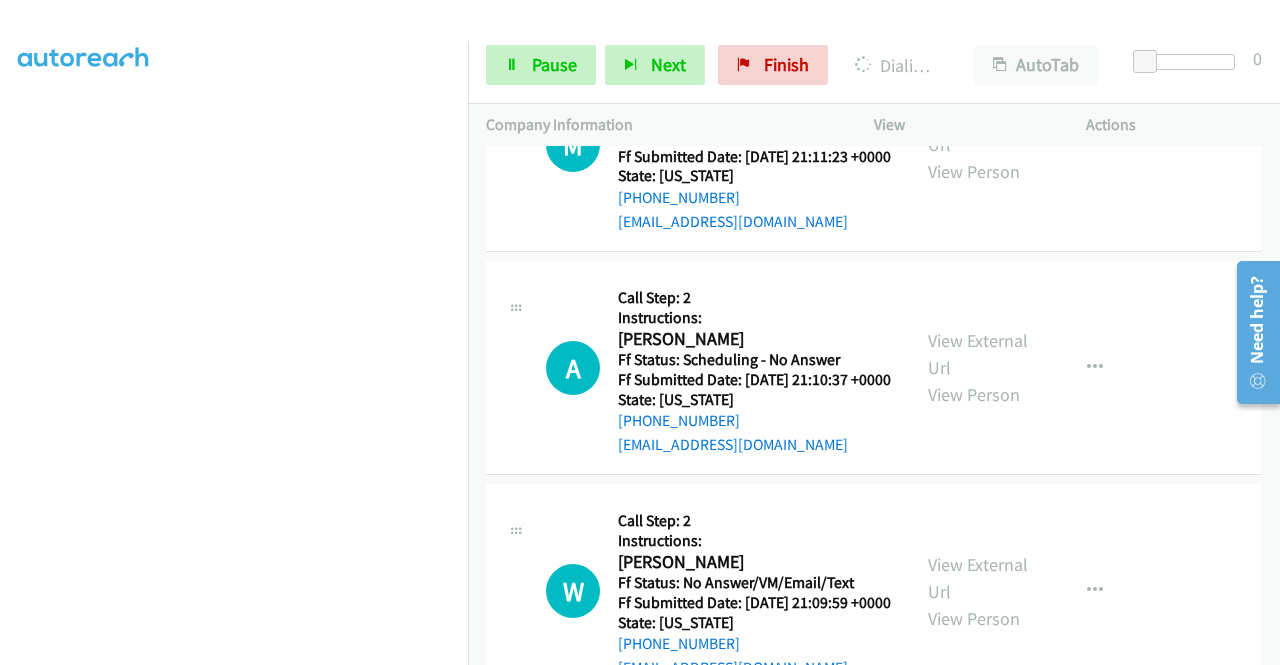click on "View External Url" at bounding box center [978, -82] 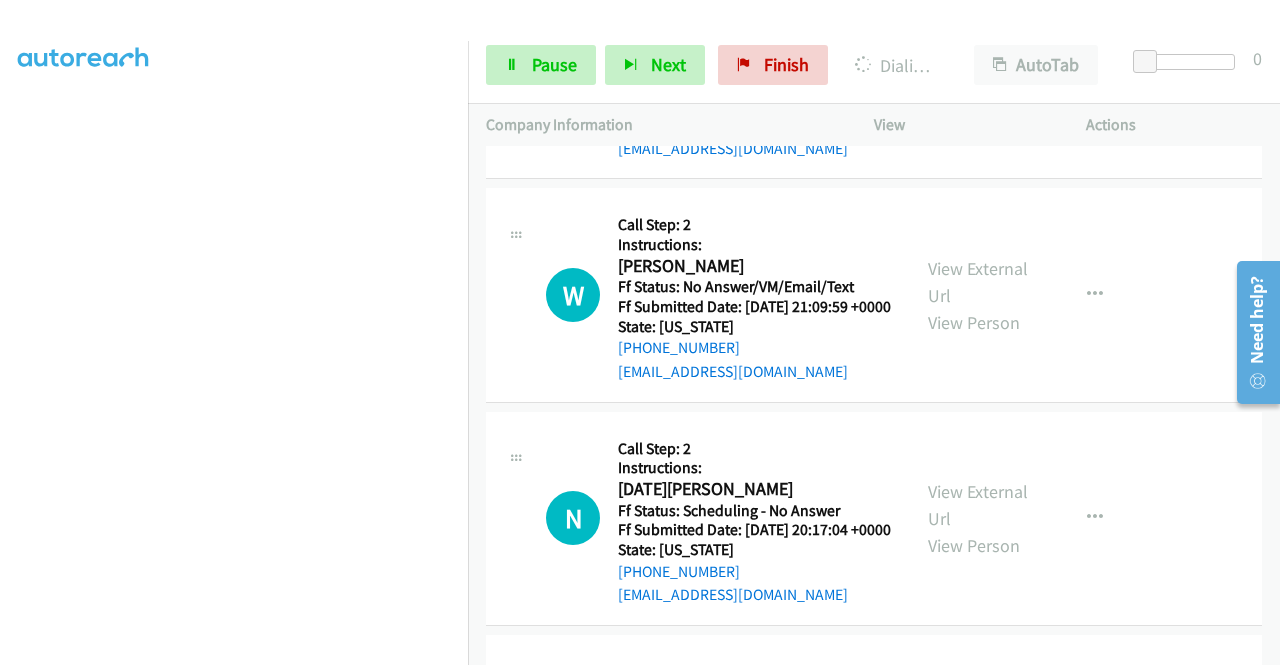 scroll, scrollTop: 10274, scrollLeft: 0, axis: vertical 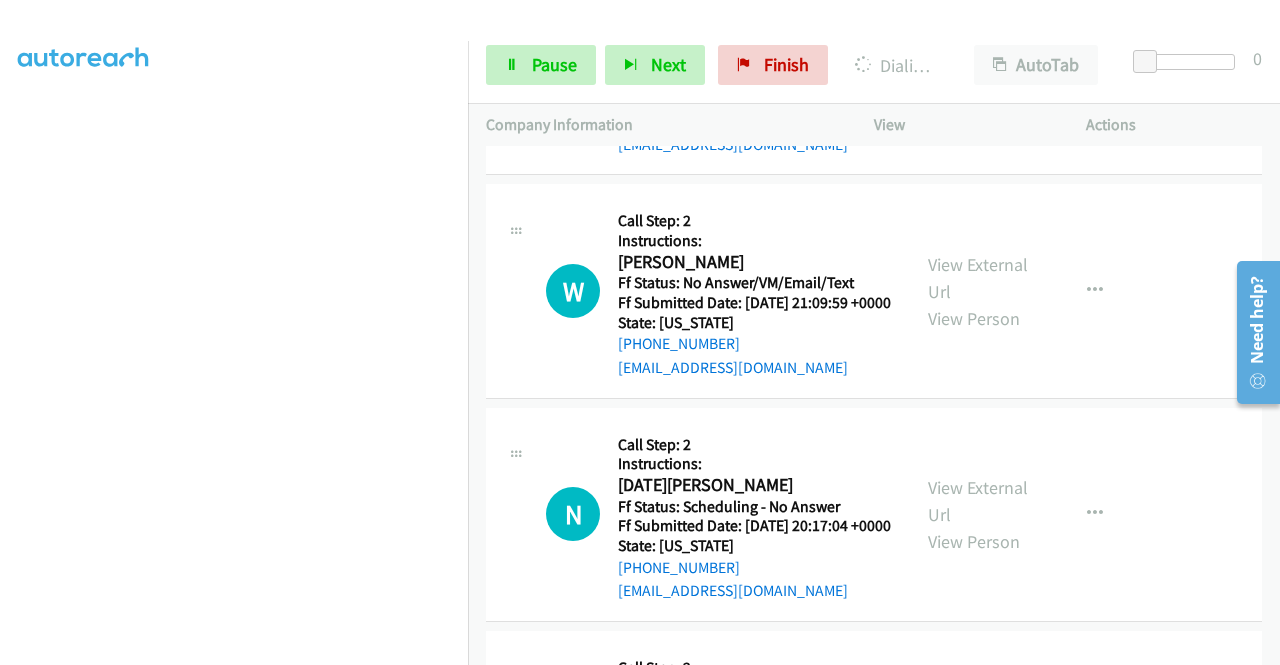 click on "View External Url" at bounding box center [978, -169] 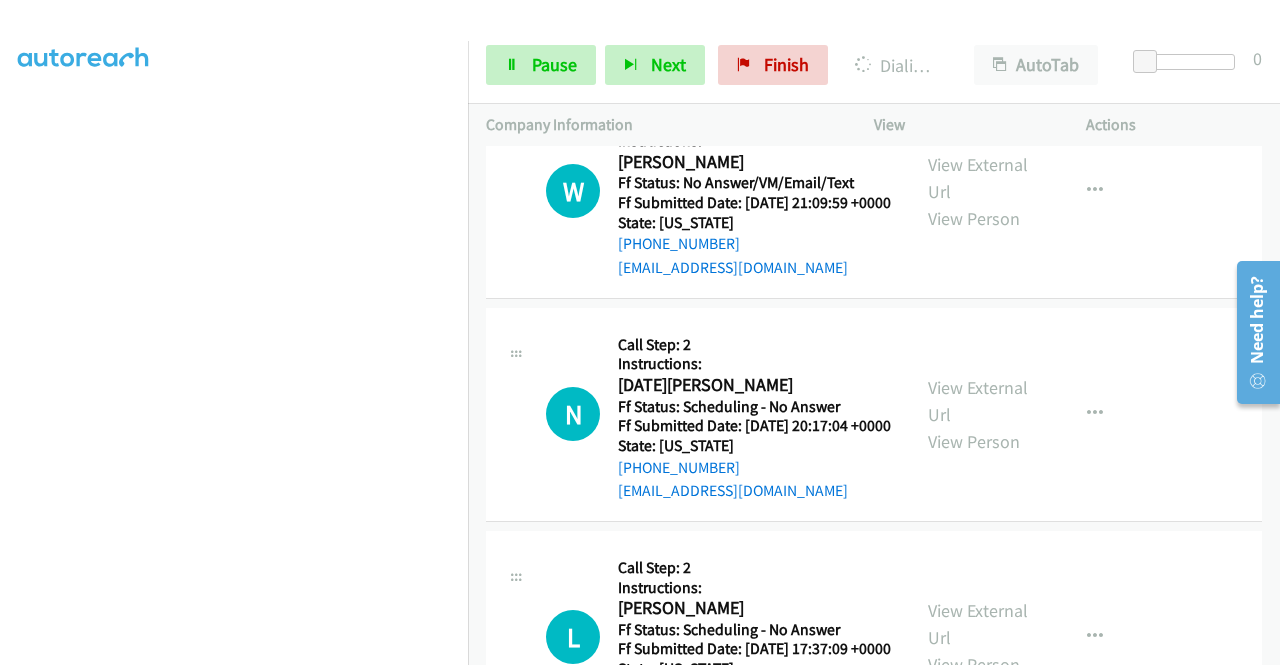 click on "A
Callback Scheduled
Call Step: 2
Instructions:
Ashley Jenningd
America/New_York
Ff Status: Scheduling - No Answer
Ff Submitted Date: 2025-07-18 21:10:37 +0000
State: North Carolina
+1 704-840-8612
info@experiencecapital6llc.com
Call was successful?
View External Url
View Person
View External Url
Email
Schedule/Manage Callback
Skip Call
Add to do not call list" at bounding box center (874, -32) 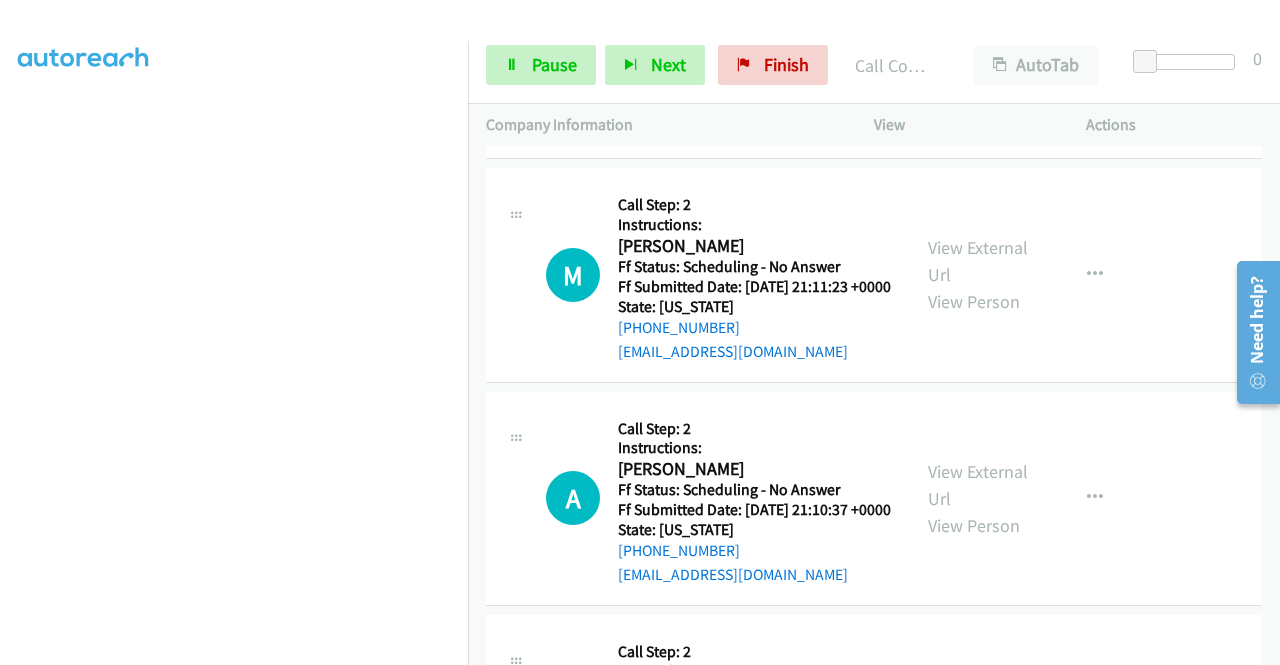 scroll, scrollTop: 9974, scrollLeft: 0, axis: vertical 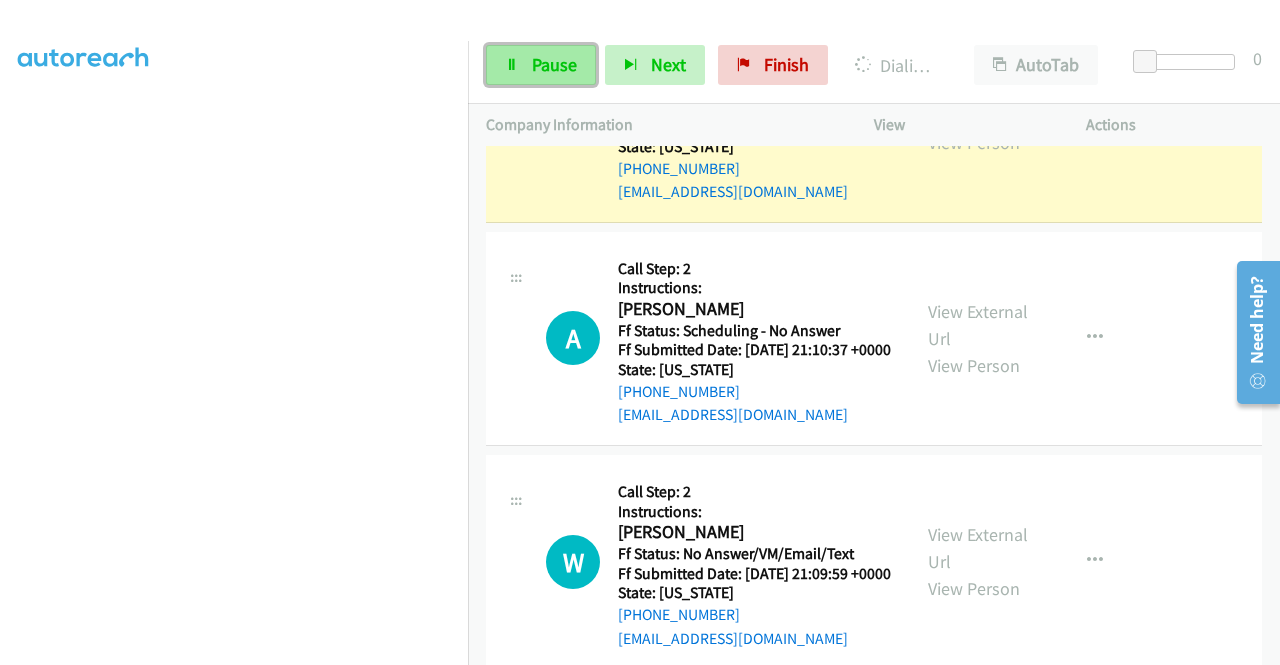 click on "Pause" at bounding box center (554, 64) 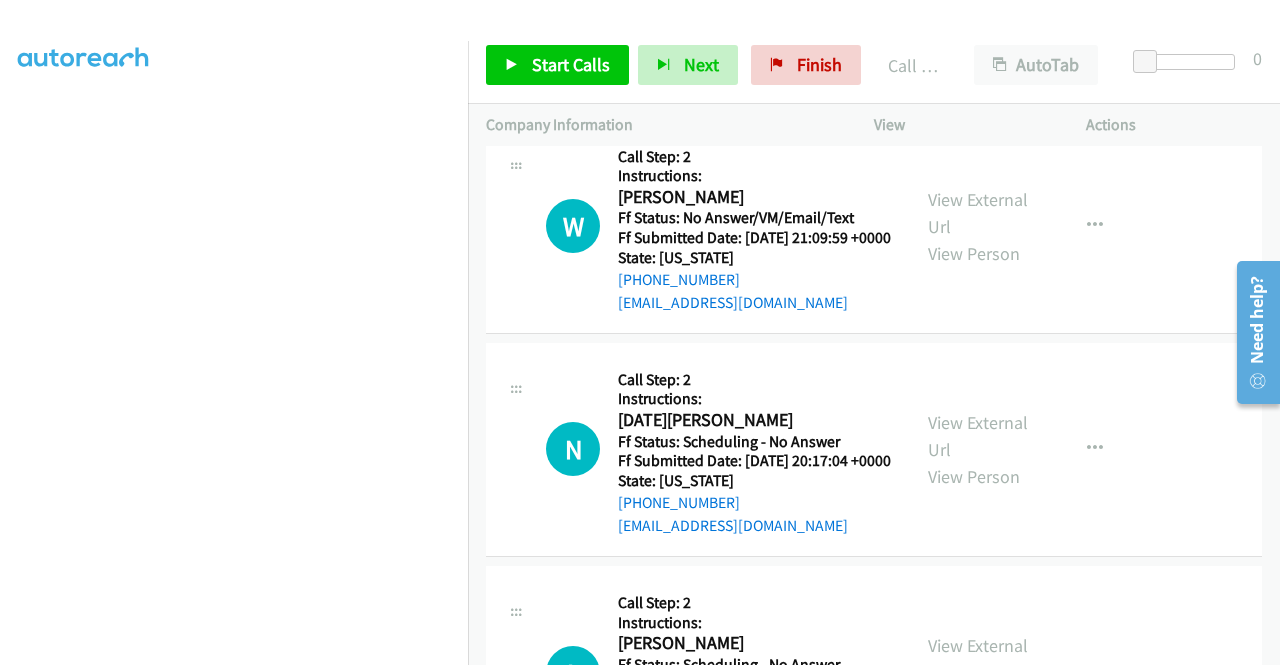 scroll, scrollTop: 10574, scrollLeft: 0, axis: vertical 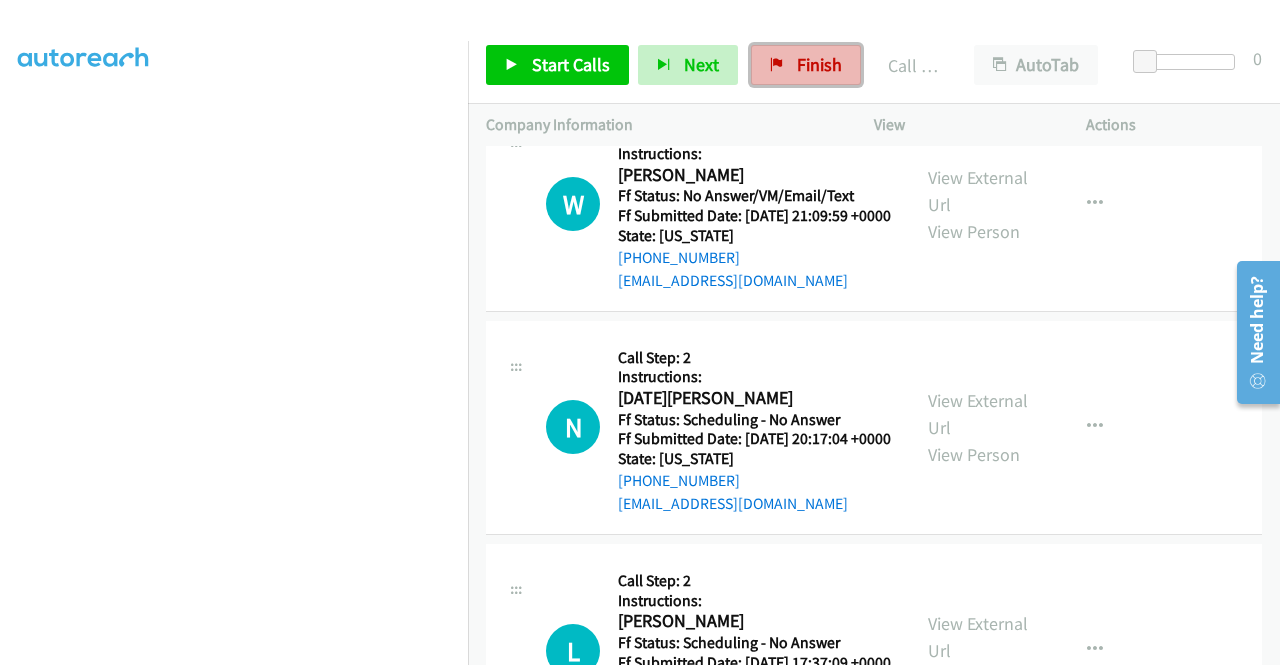 click on "Finish" at bounding box center (806, 65) 